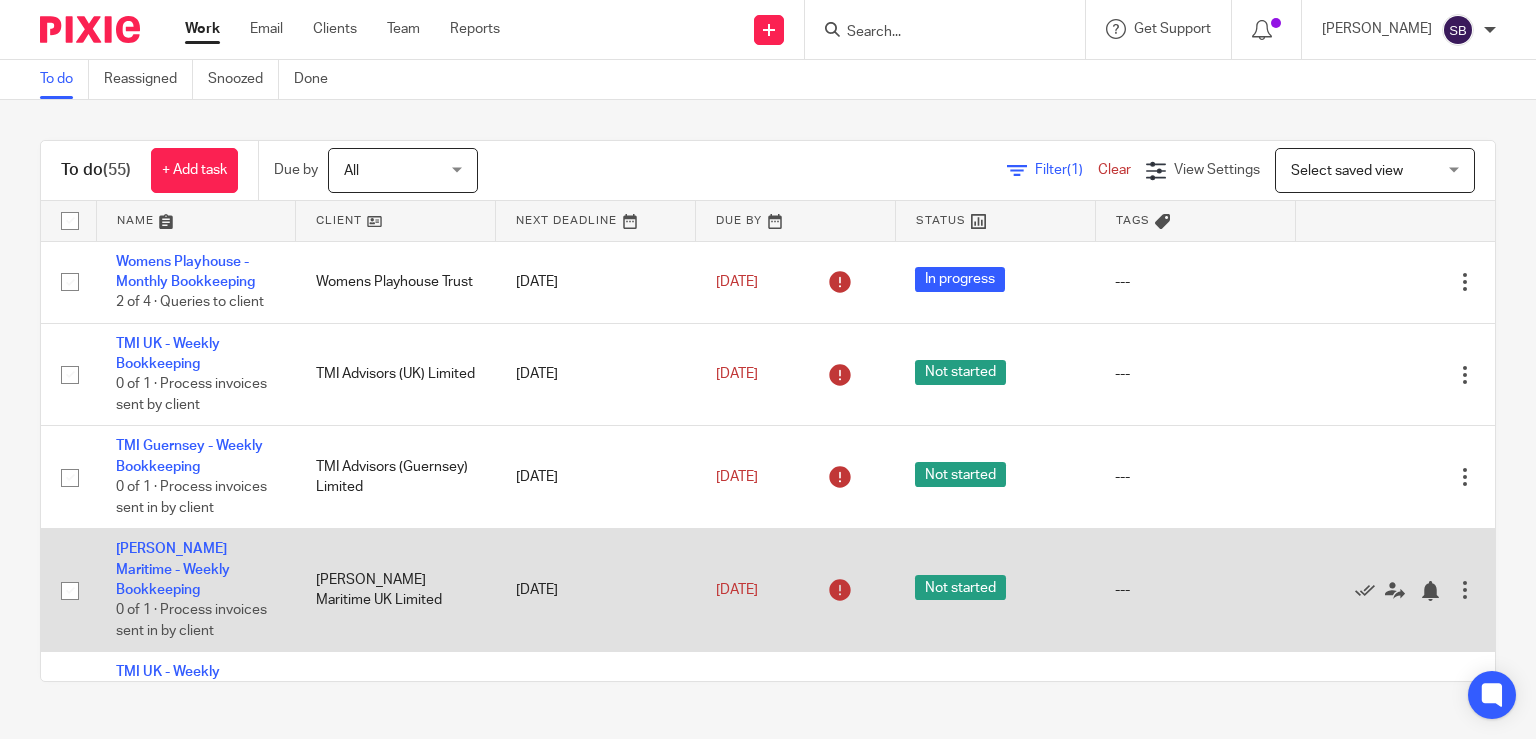 scroll, scrollTop: 0, scrollLeft: 0, axis: both 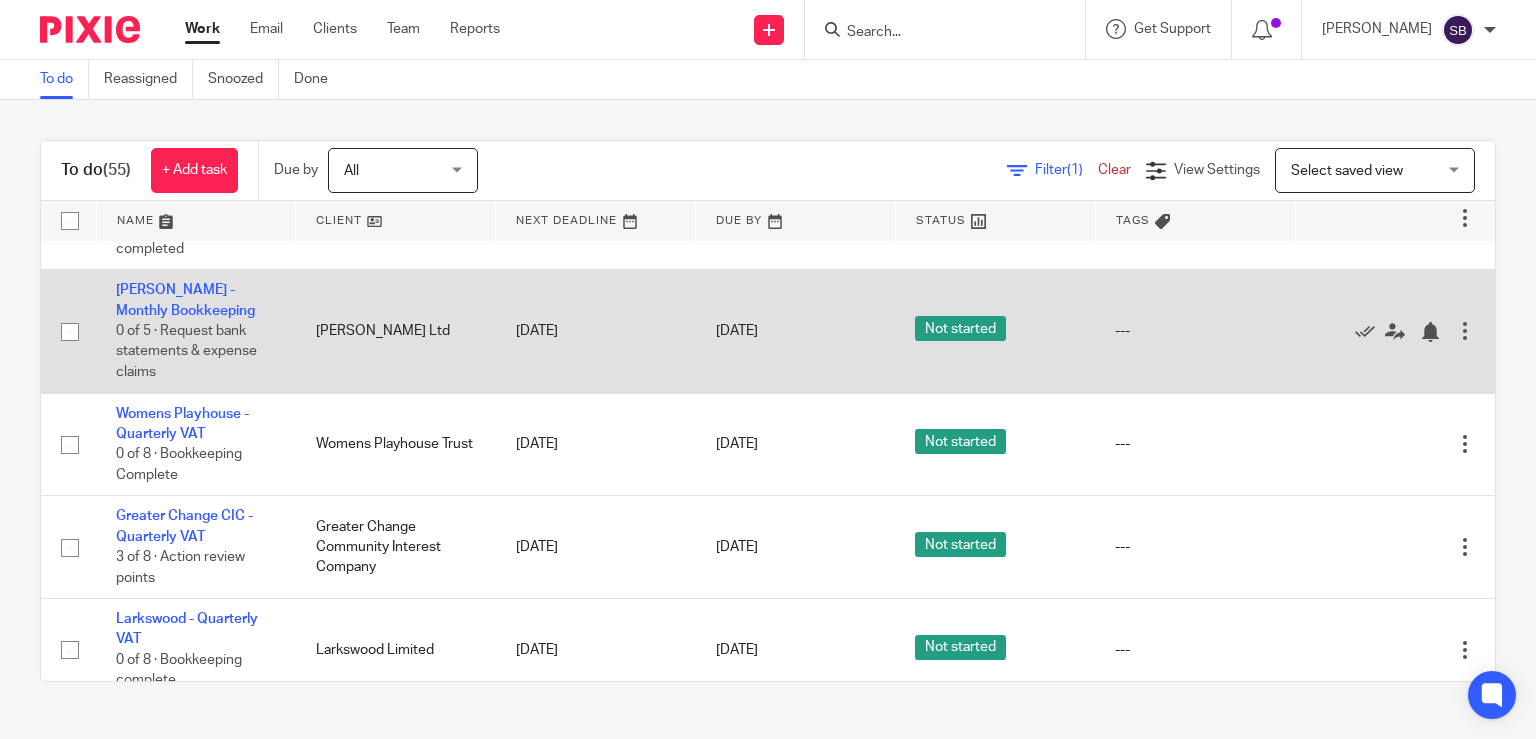 click on "[PERSON_NAME] - Monthly Bookkeeping
0
of
5 ·
Request bank statements & expense claims" at bounding box center [196, 331] 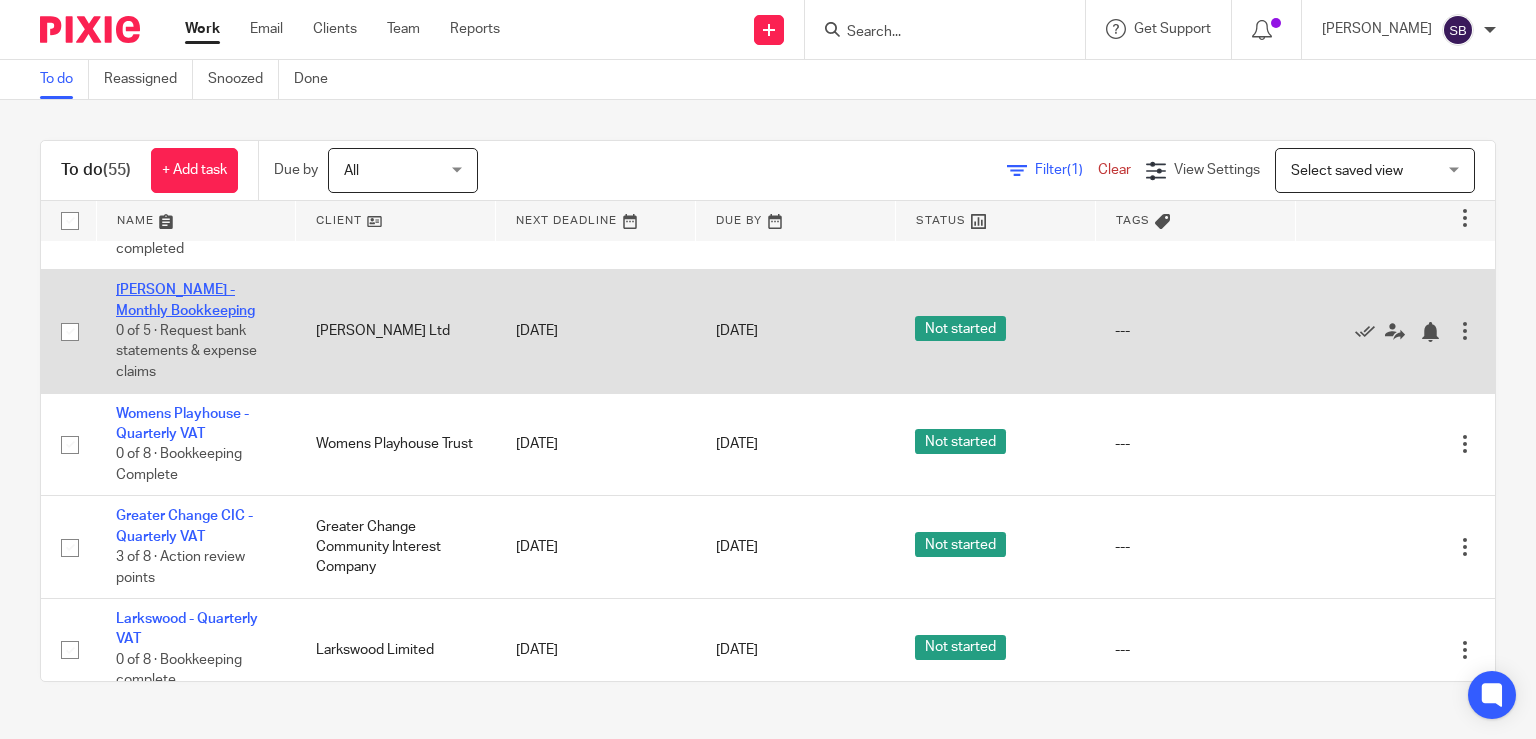 click on "[PERSON_NAME] - Monthly Bookkeeping" at bounding box center (185, 300) 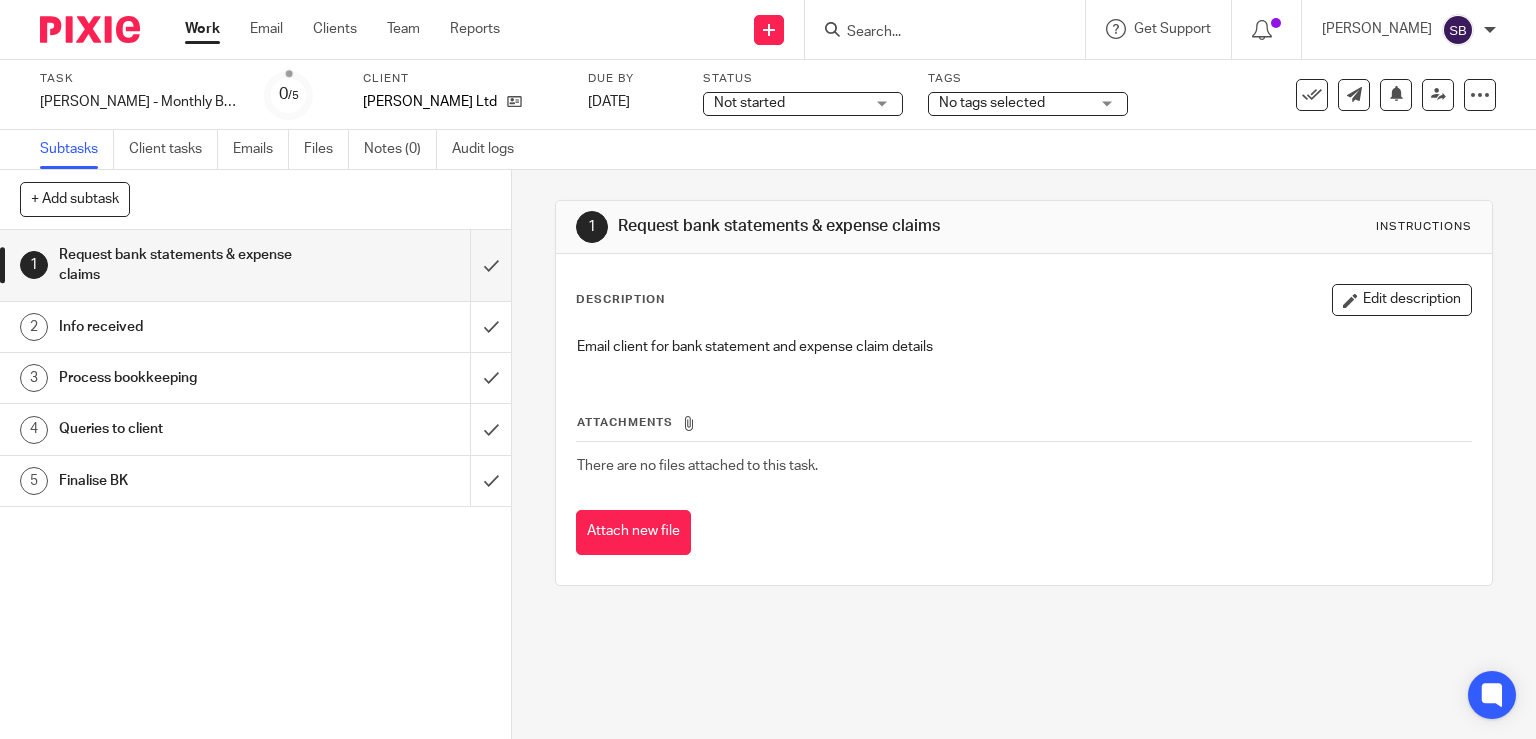 scroll, scrollTop: 0, scrollLeft: 0, axis: both 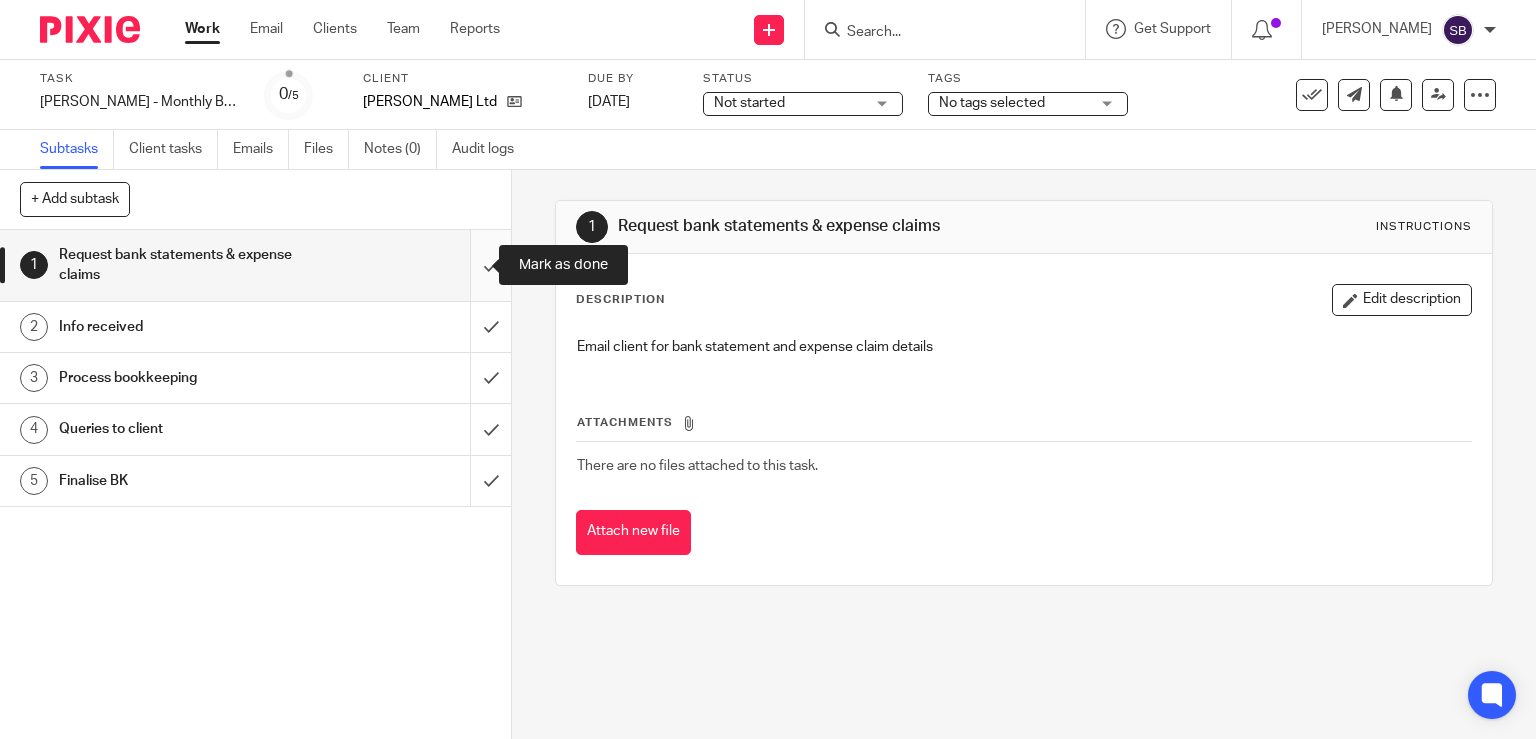 click at bounding box center (255, 265) 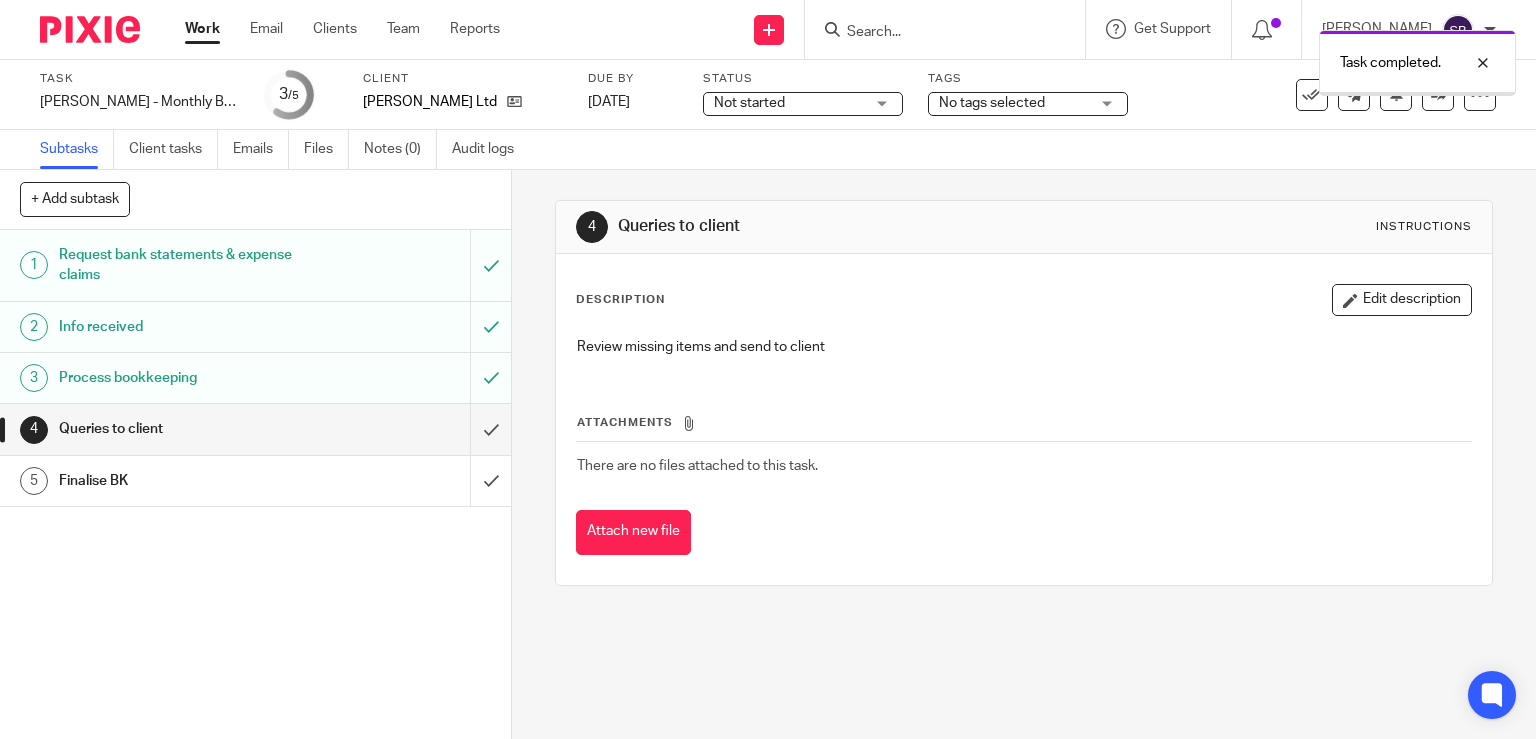 scroll, scrollTop: 0, scrollLeft: 0, axis: both 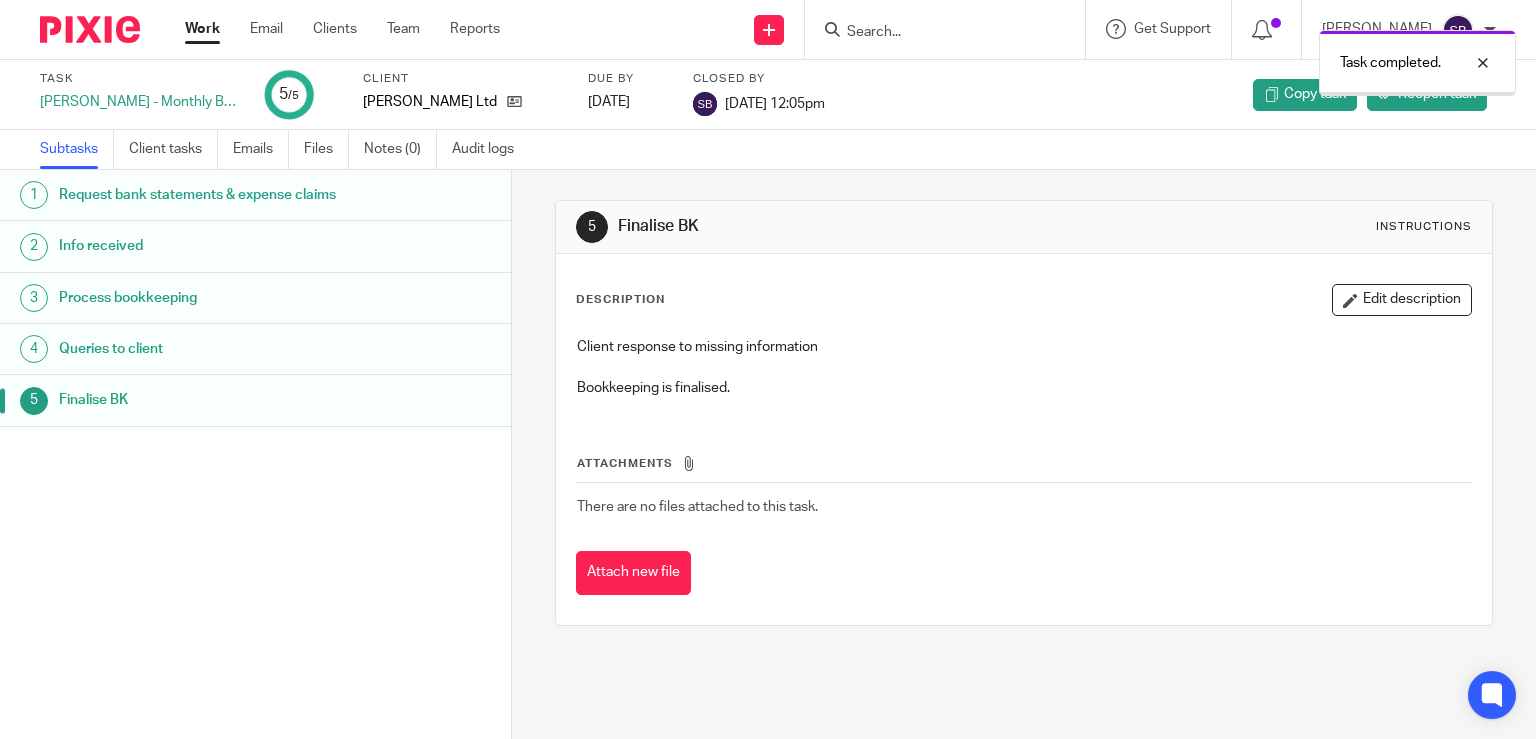 click on "Work" at bounding box center (202, 29) 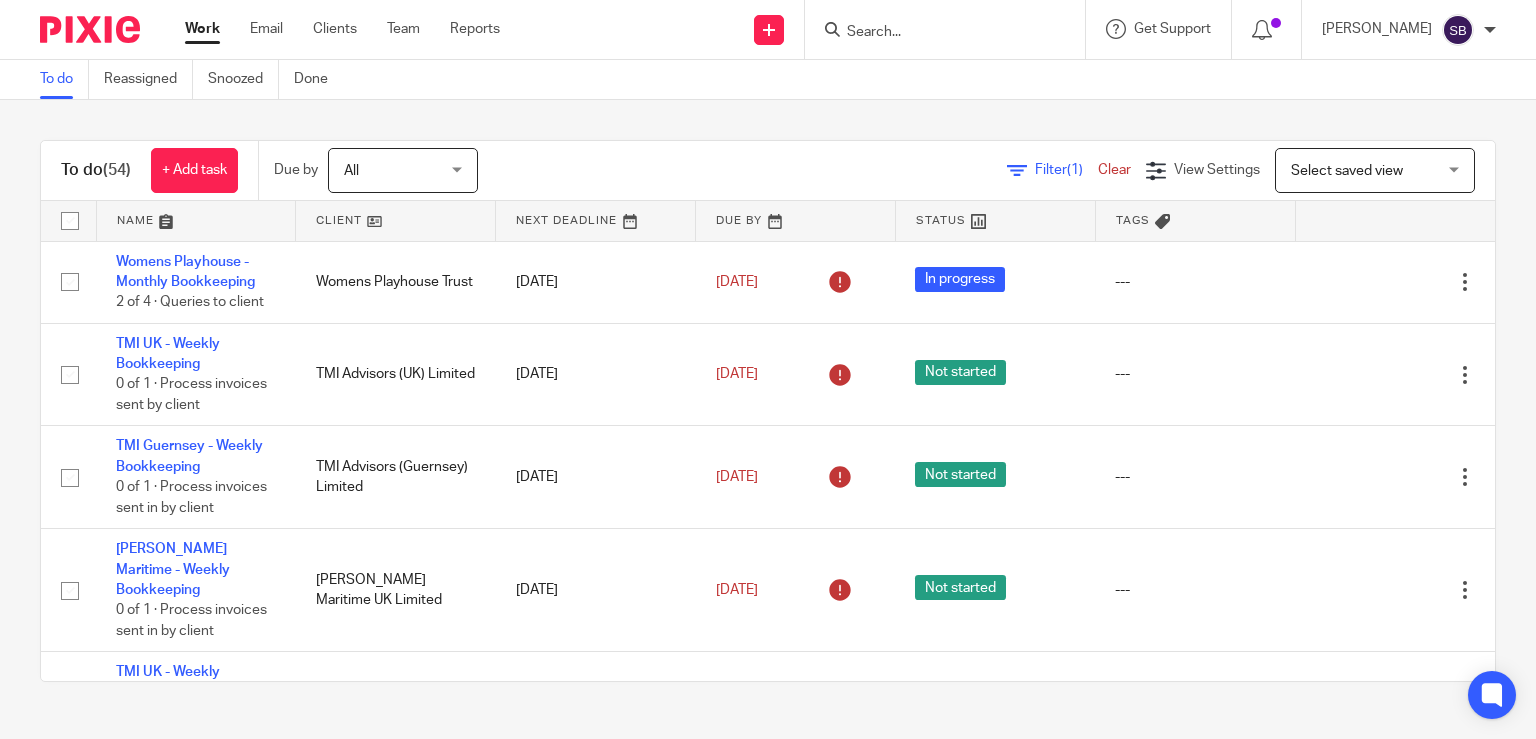 scroll, scrollTop: 0, scrollLeft: 0, axis: both 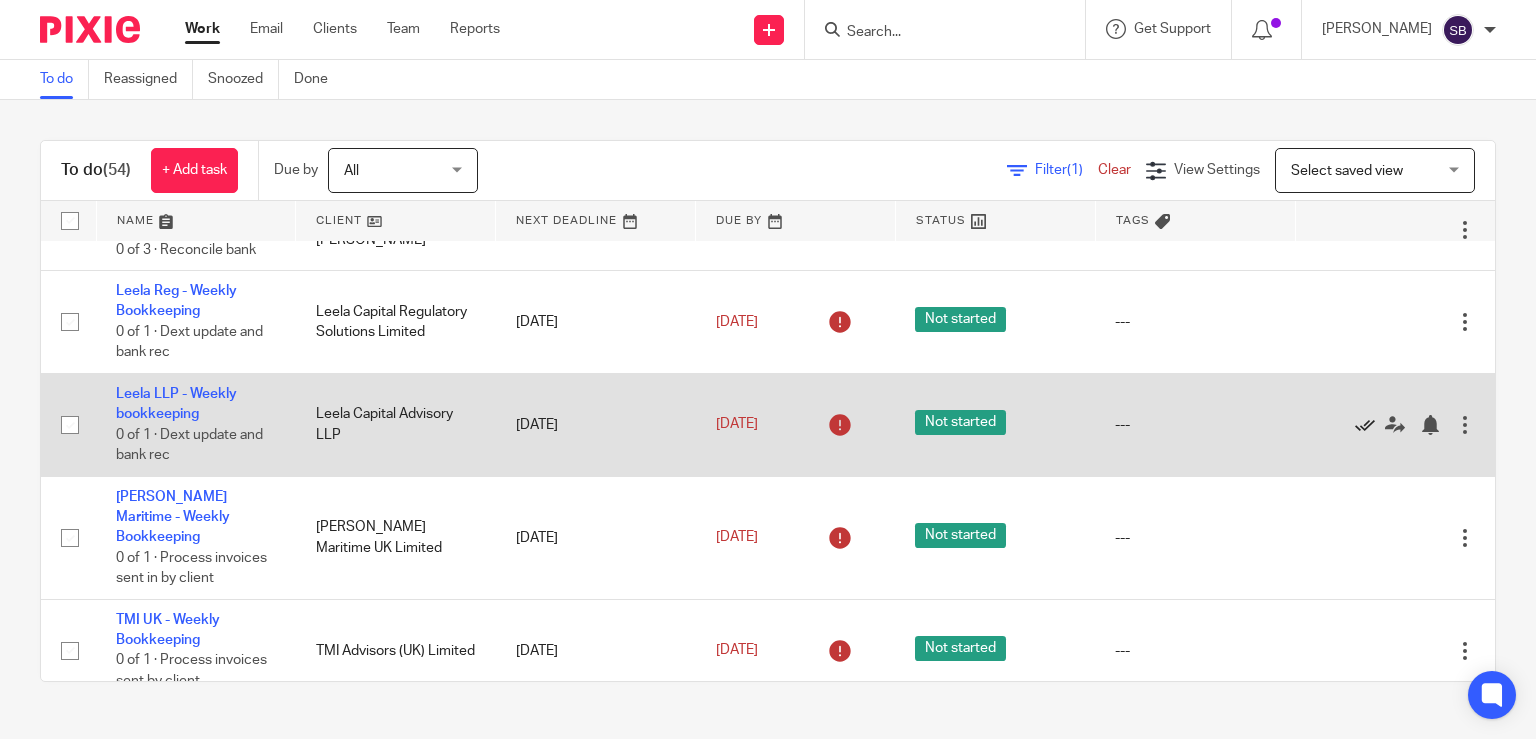 click at bounding box center (1365, 425) 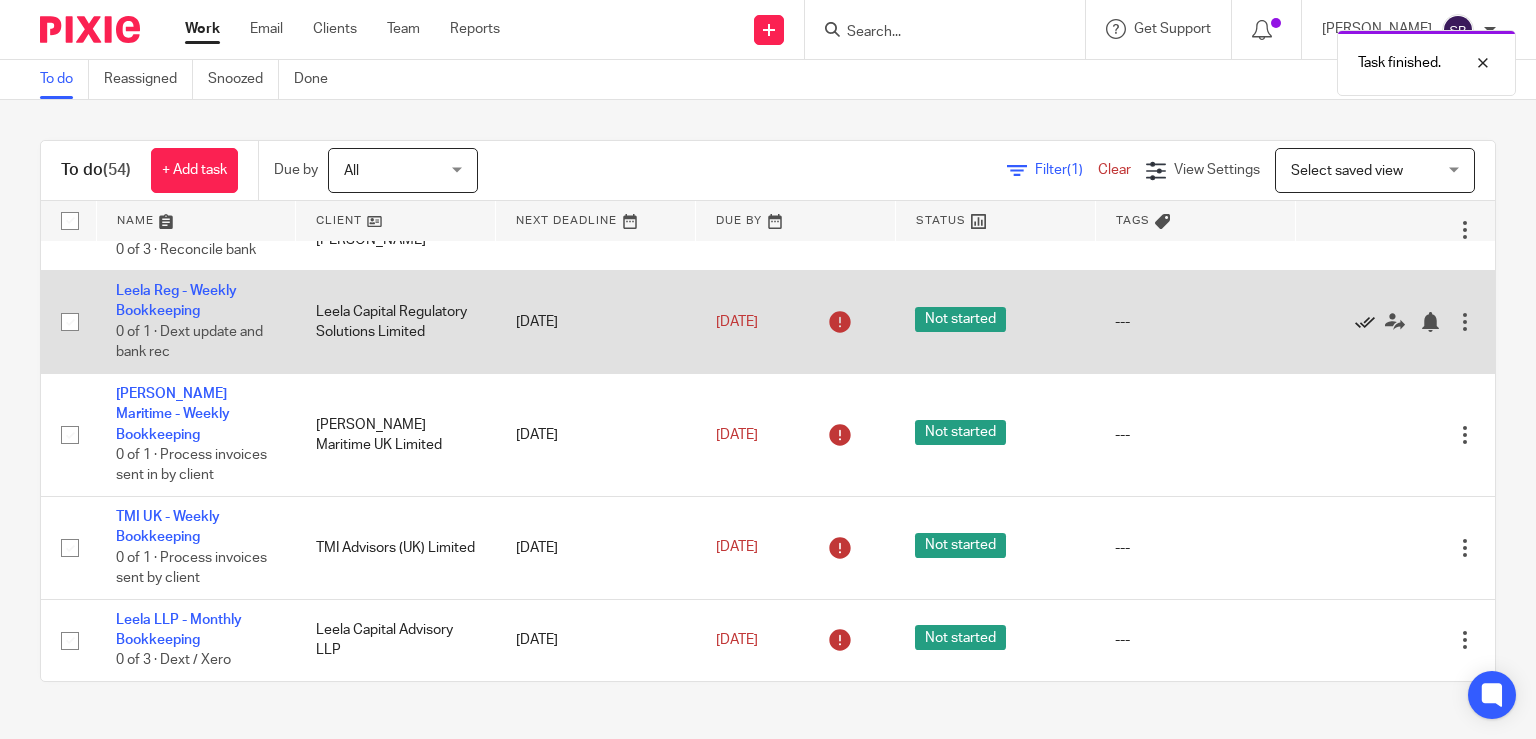click at bounding box center (1365, 322) 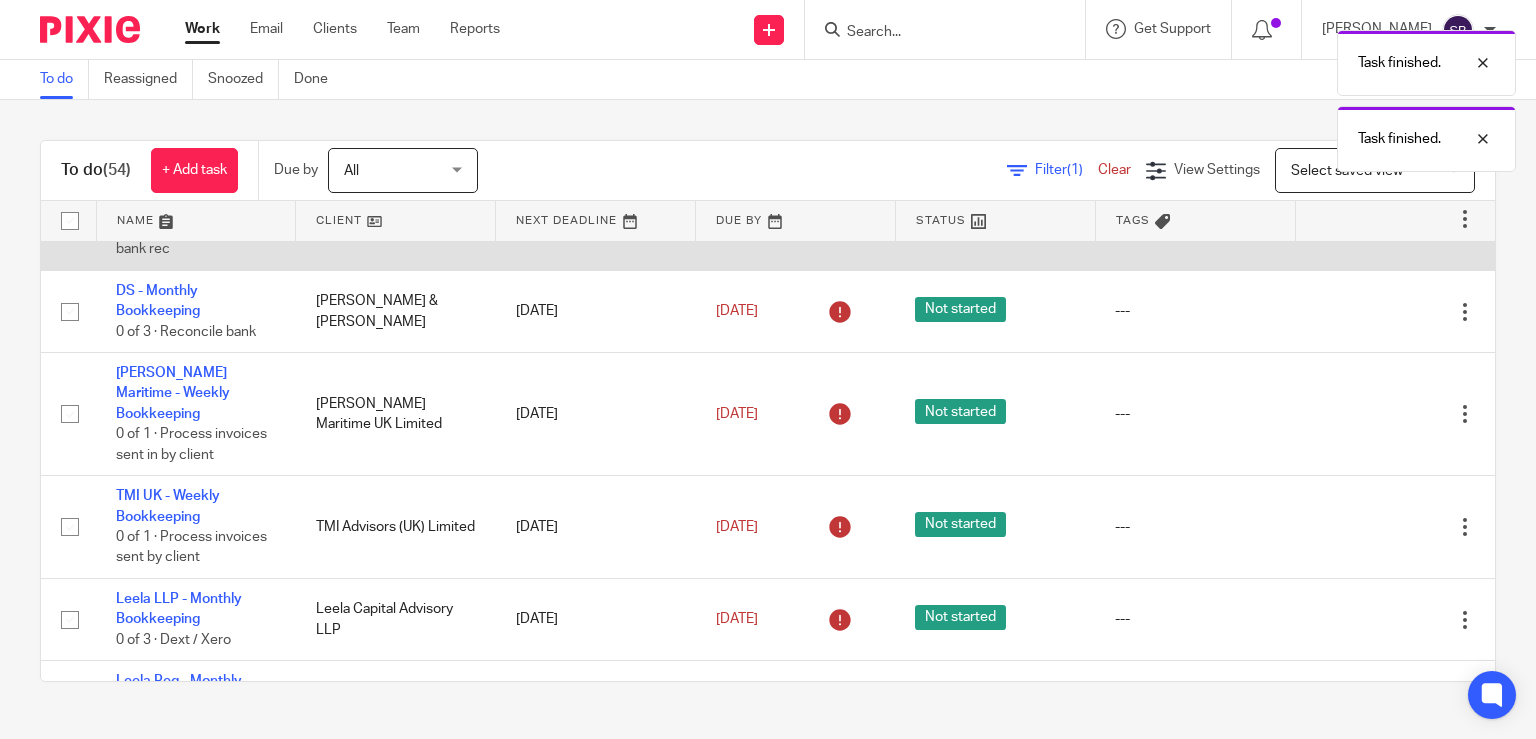 scroll, scrollTop: 1061, scrollLeft: 0, axis: vertical 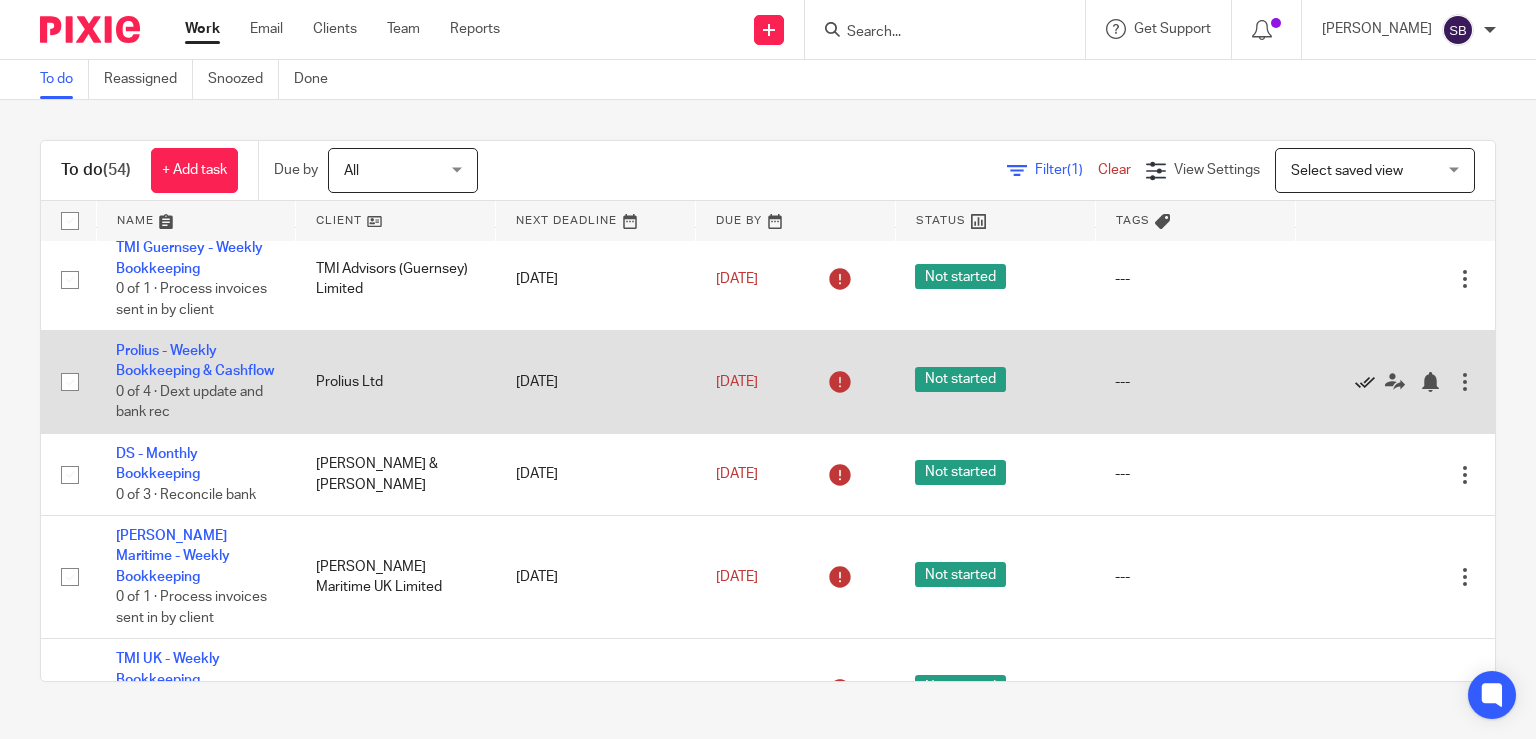 click at bounding box center [1365, 382] 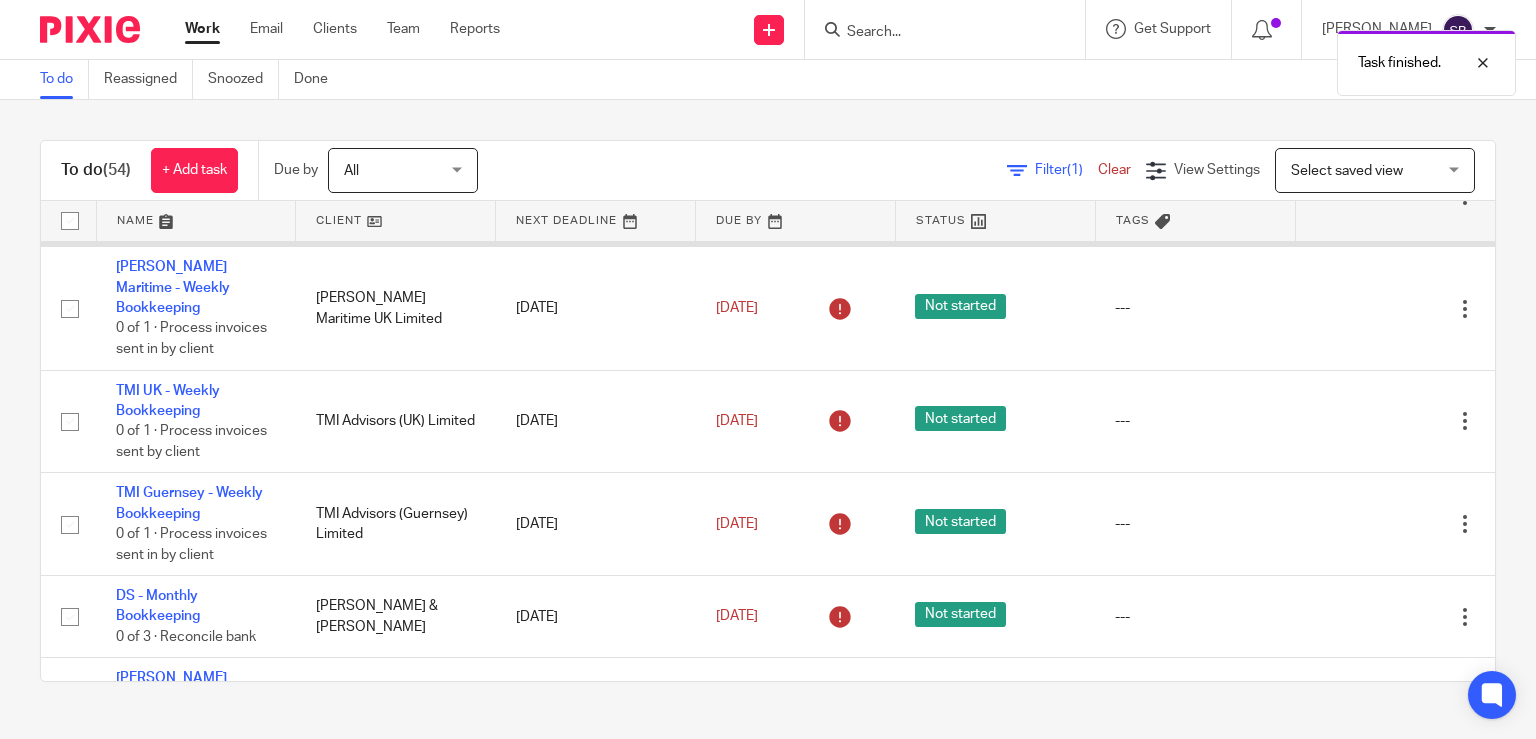 scroll, scrollTop: 571, scrollLeft: 0, axis: vertical 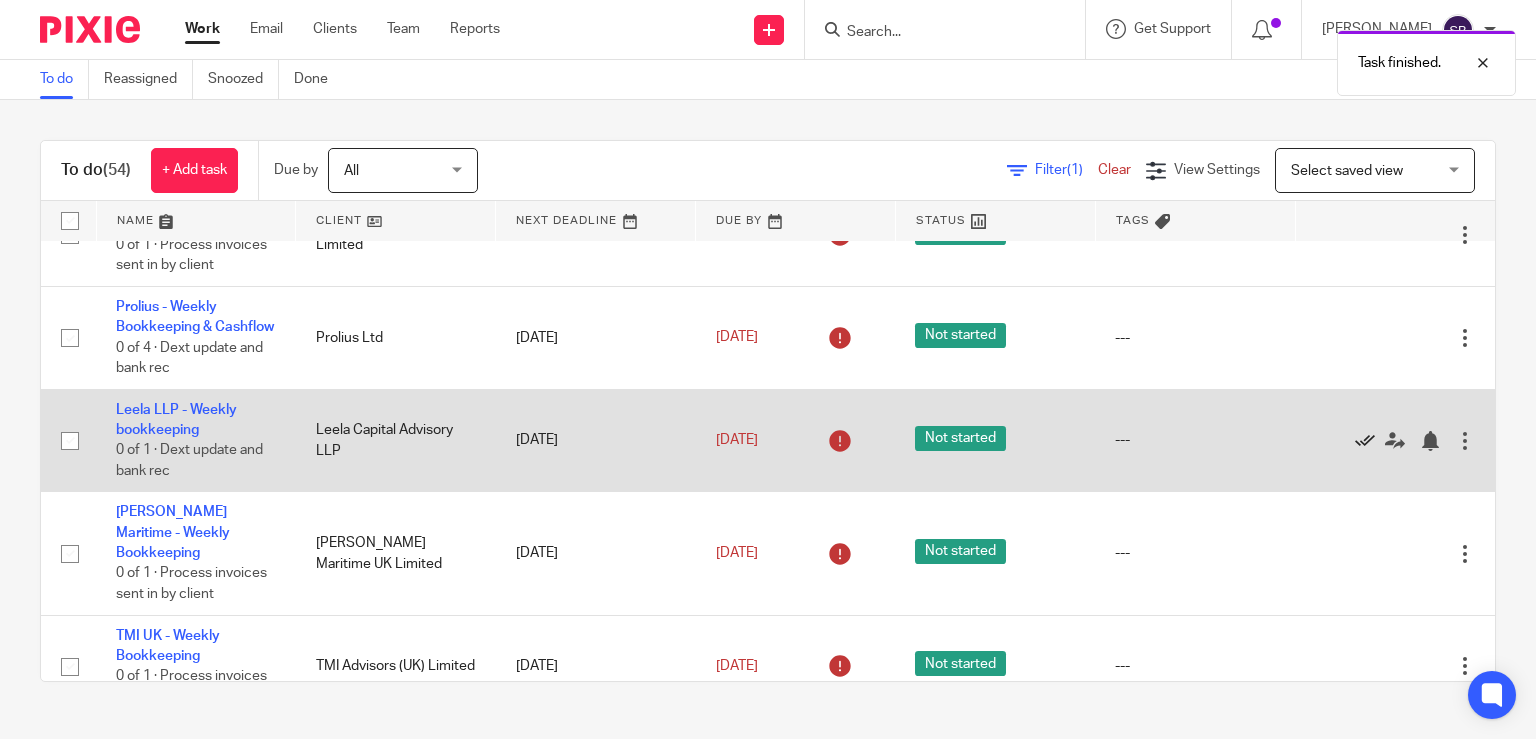 click at bounding box center (1365, 441) 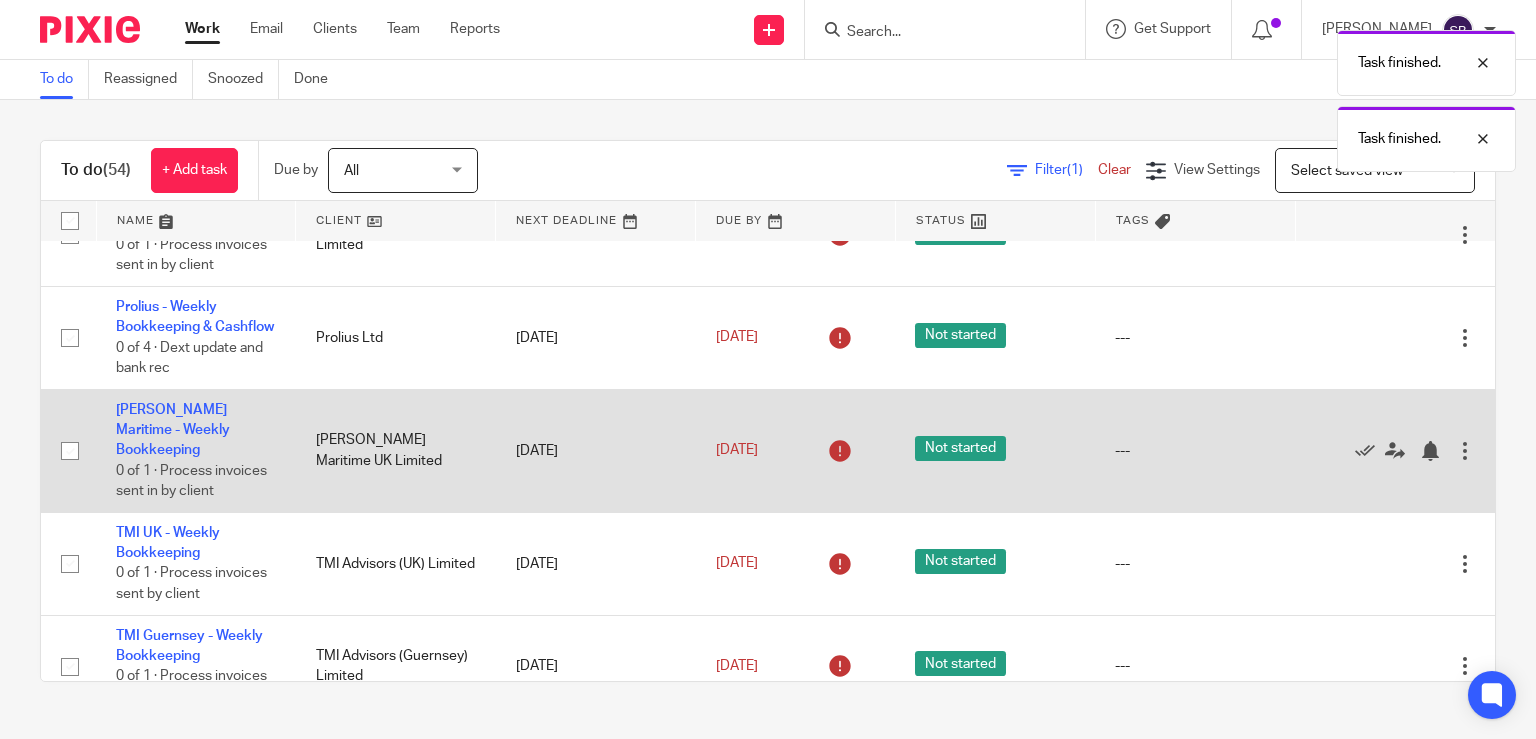 scroll, scrollTop: 490, scrollLeft: 0, axis: vertical 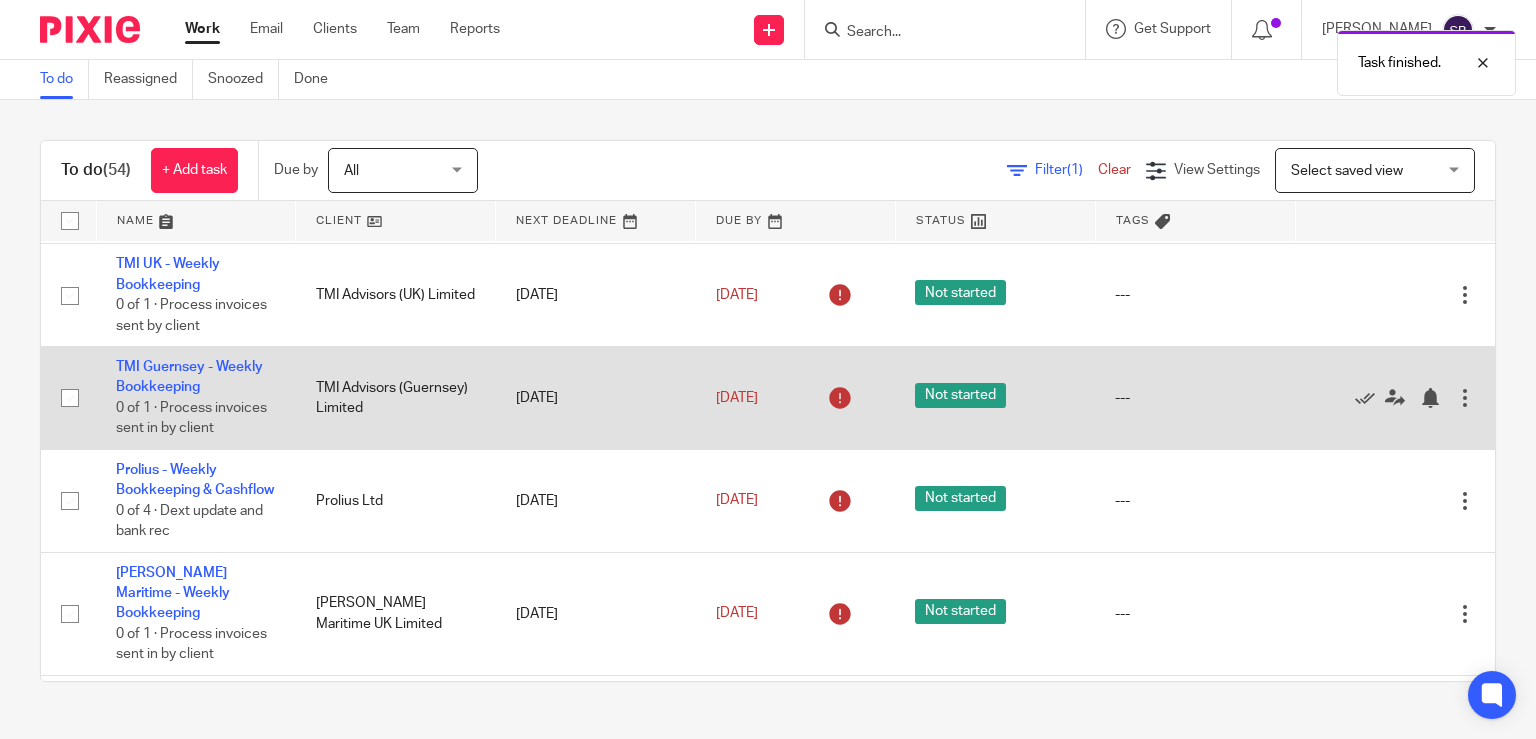 click on "Edit task
Delete" at bounding box center [1395, 398] 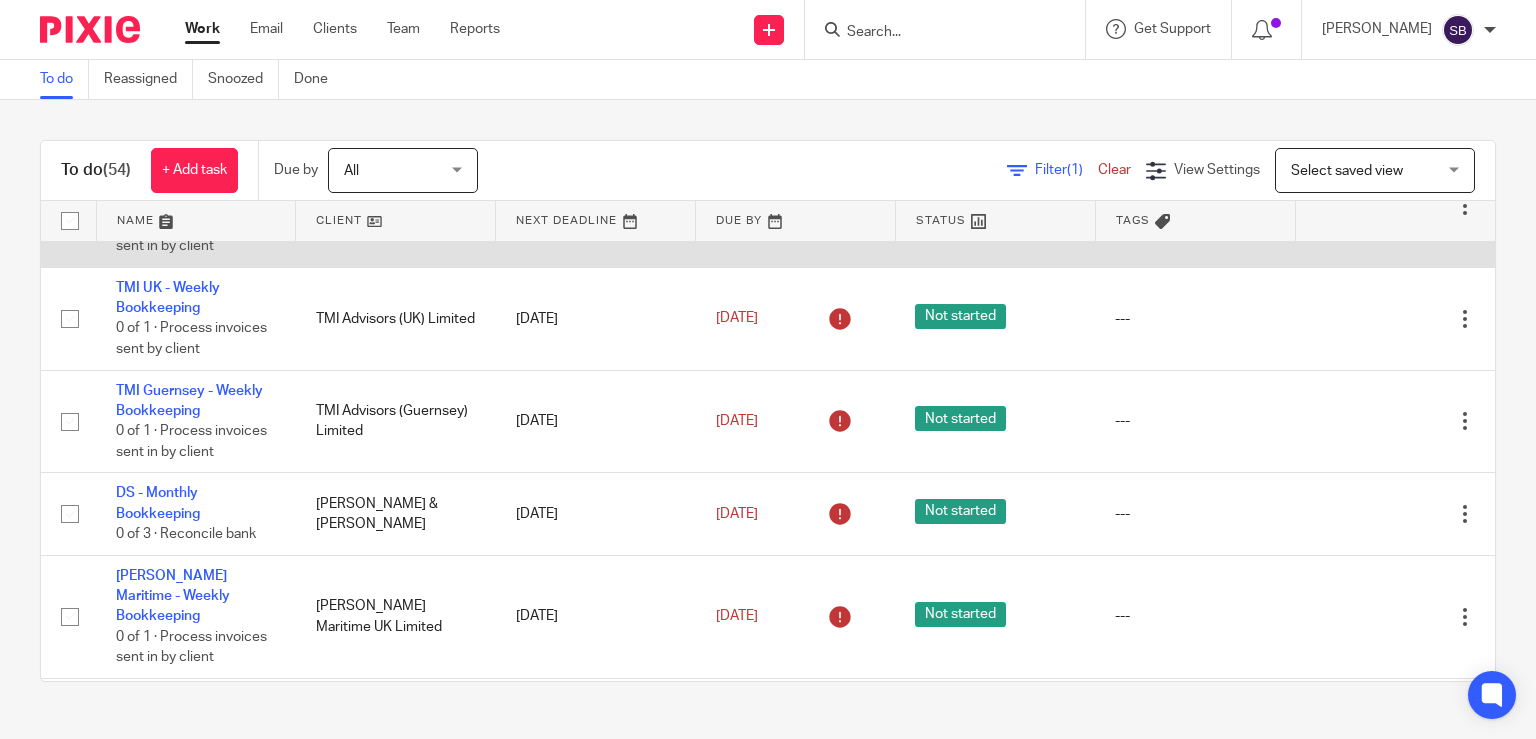 scroll, scrollTop: 1061, scrollLeft: 0, axis: vertical 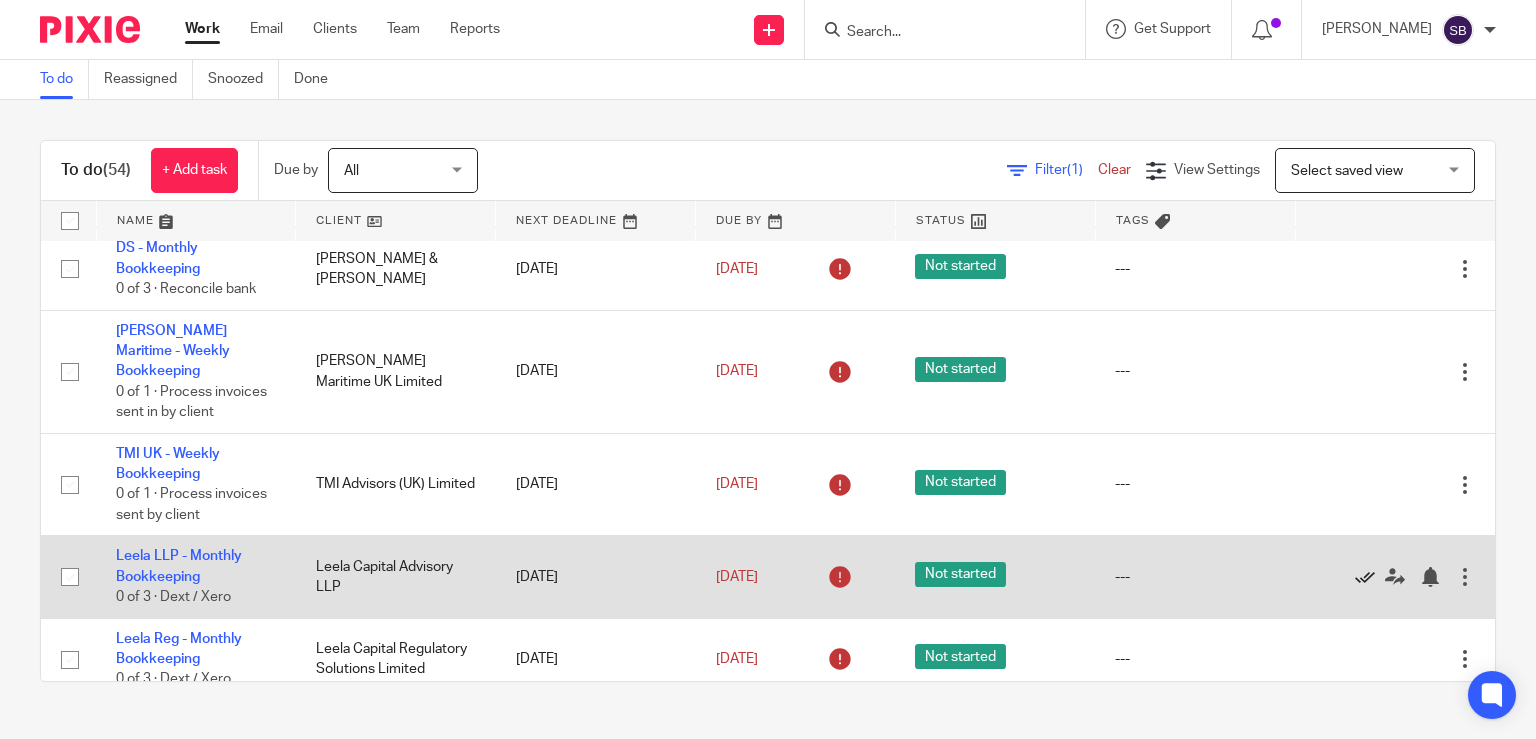 click at bounding box center [1365, 577] 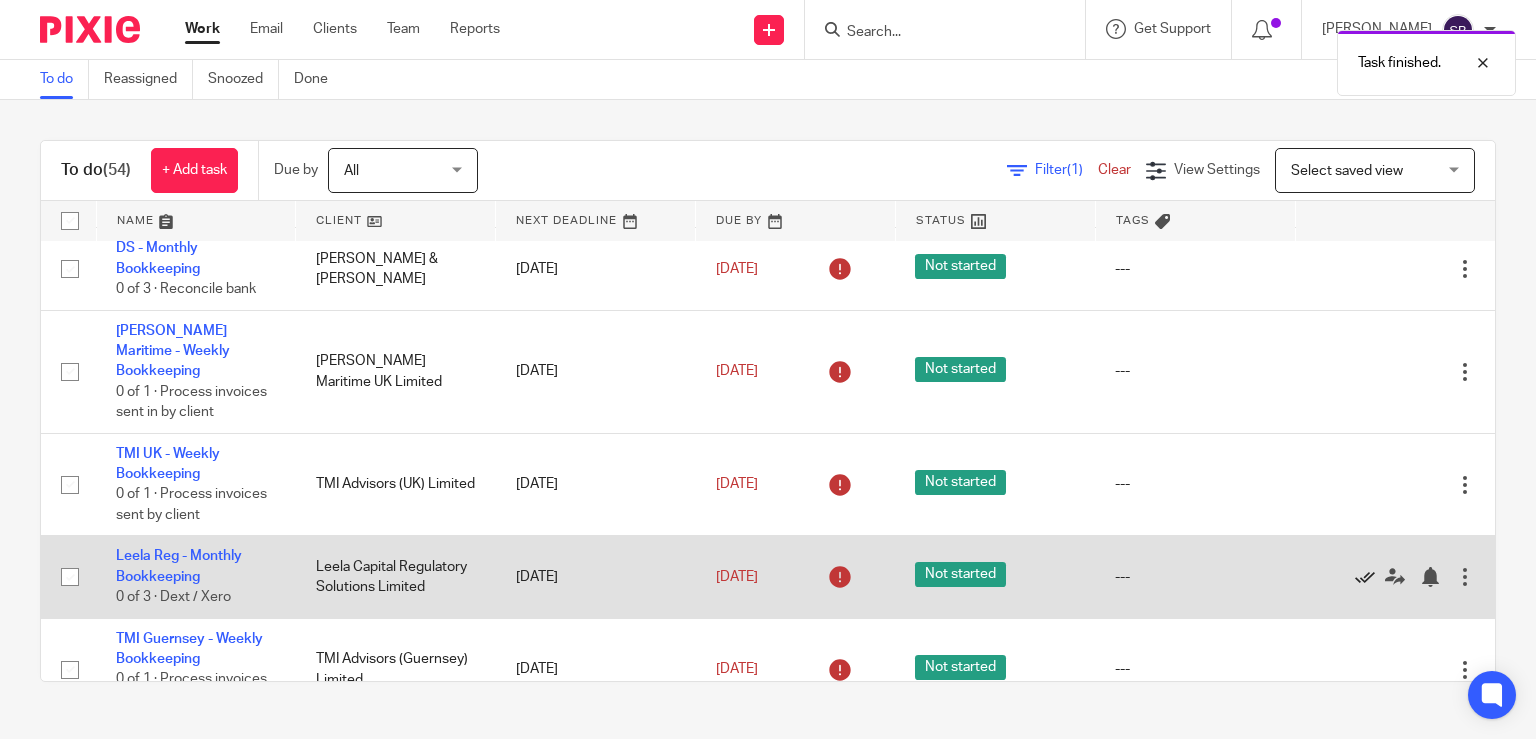 click at bounding box center (1365, 577) 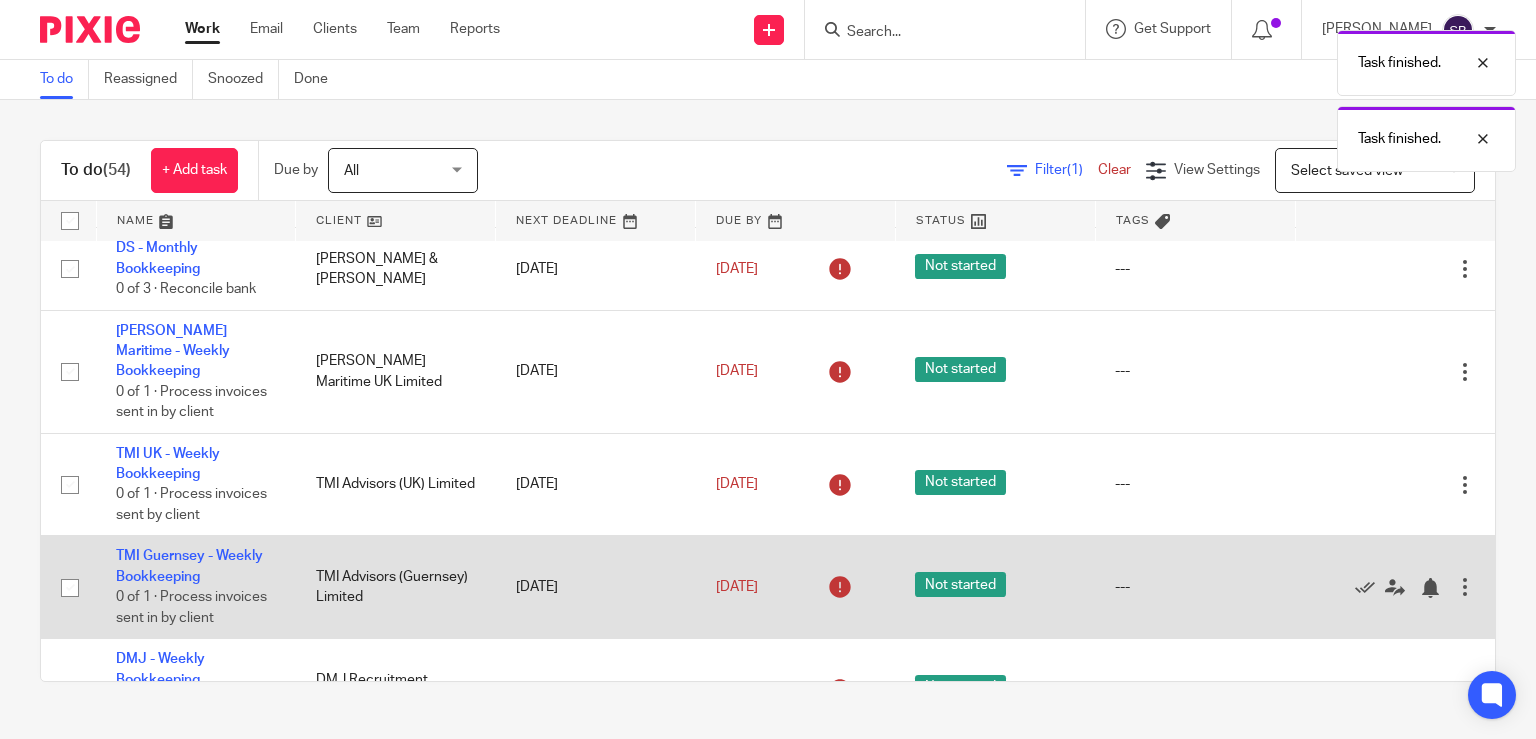 scroll, scrollTop: 1142, scrollLeft: 0, axis: vertical 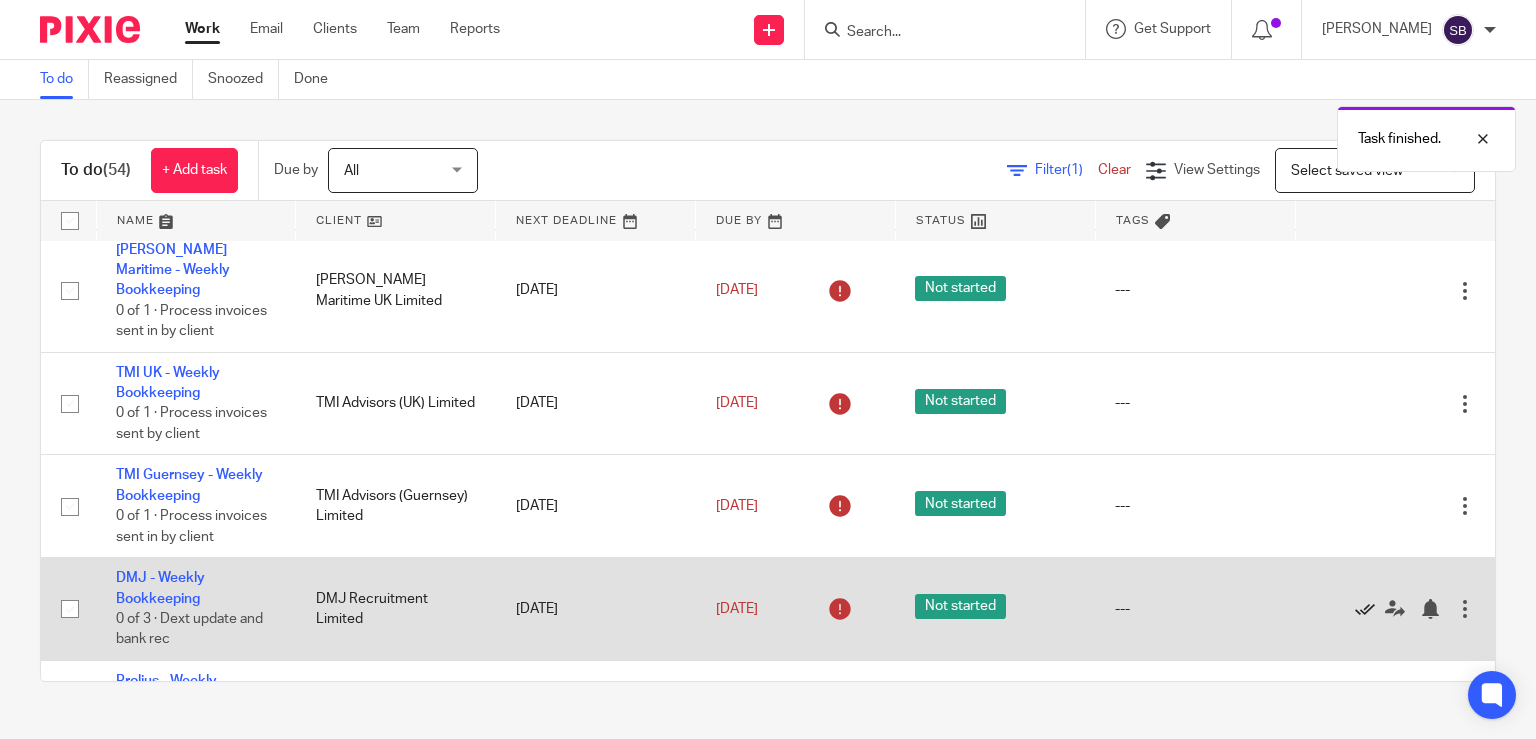 click at bounding box center [1365, 609] 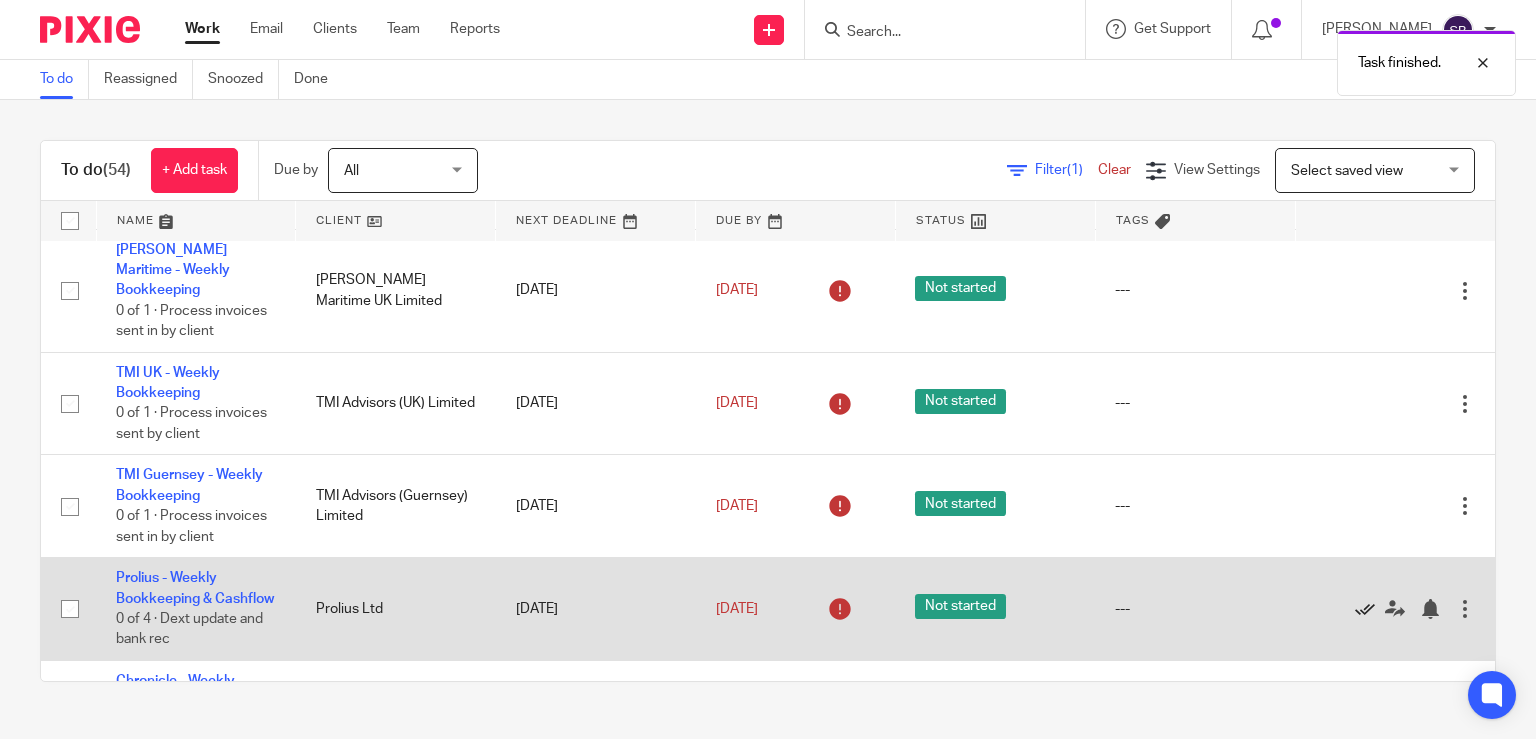 click at bounding box center [1365, 609] 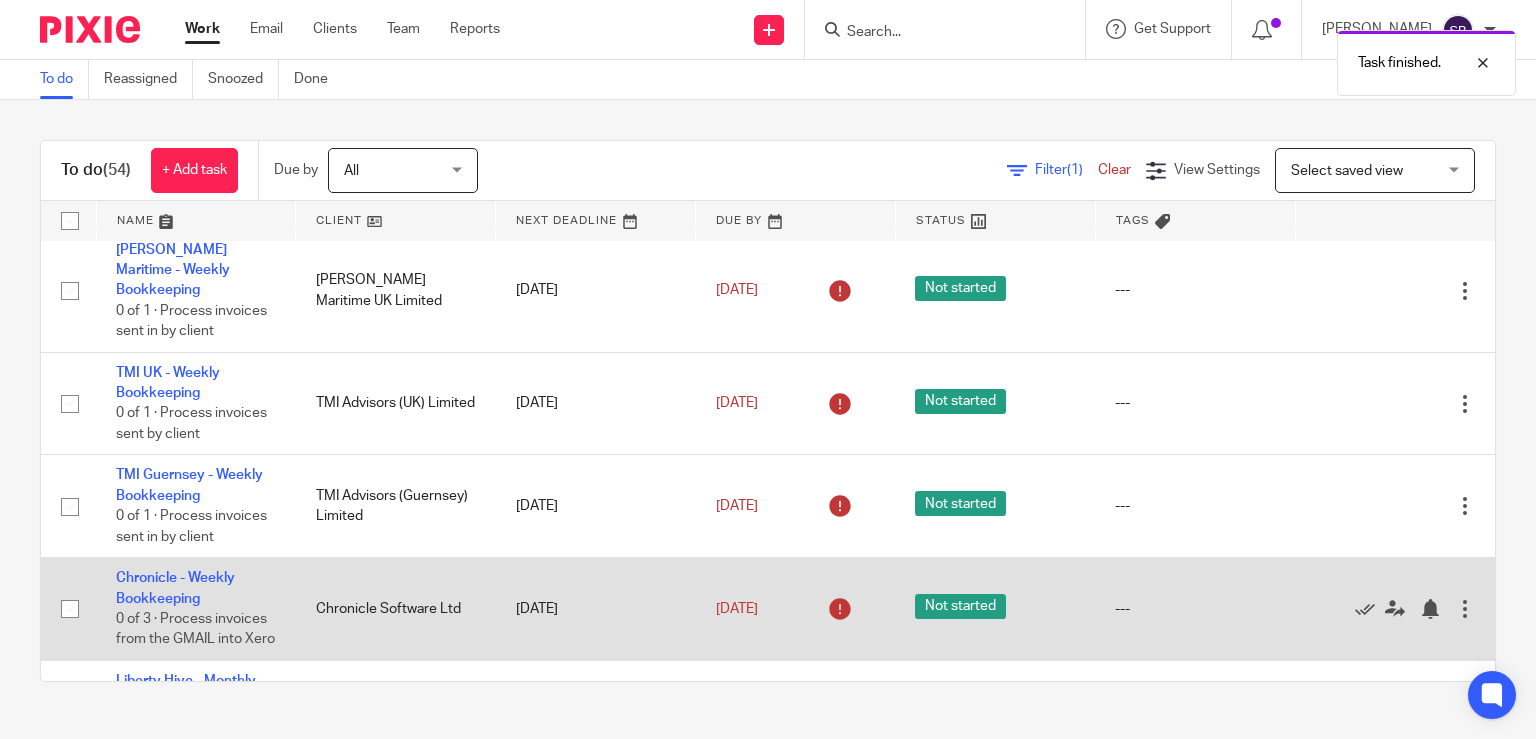 scroll, scrollTop: 1306, scrollLeft: 0, axis: vertical 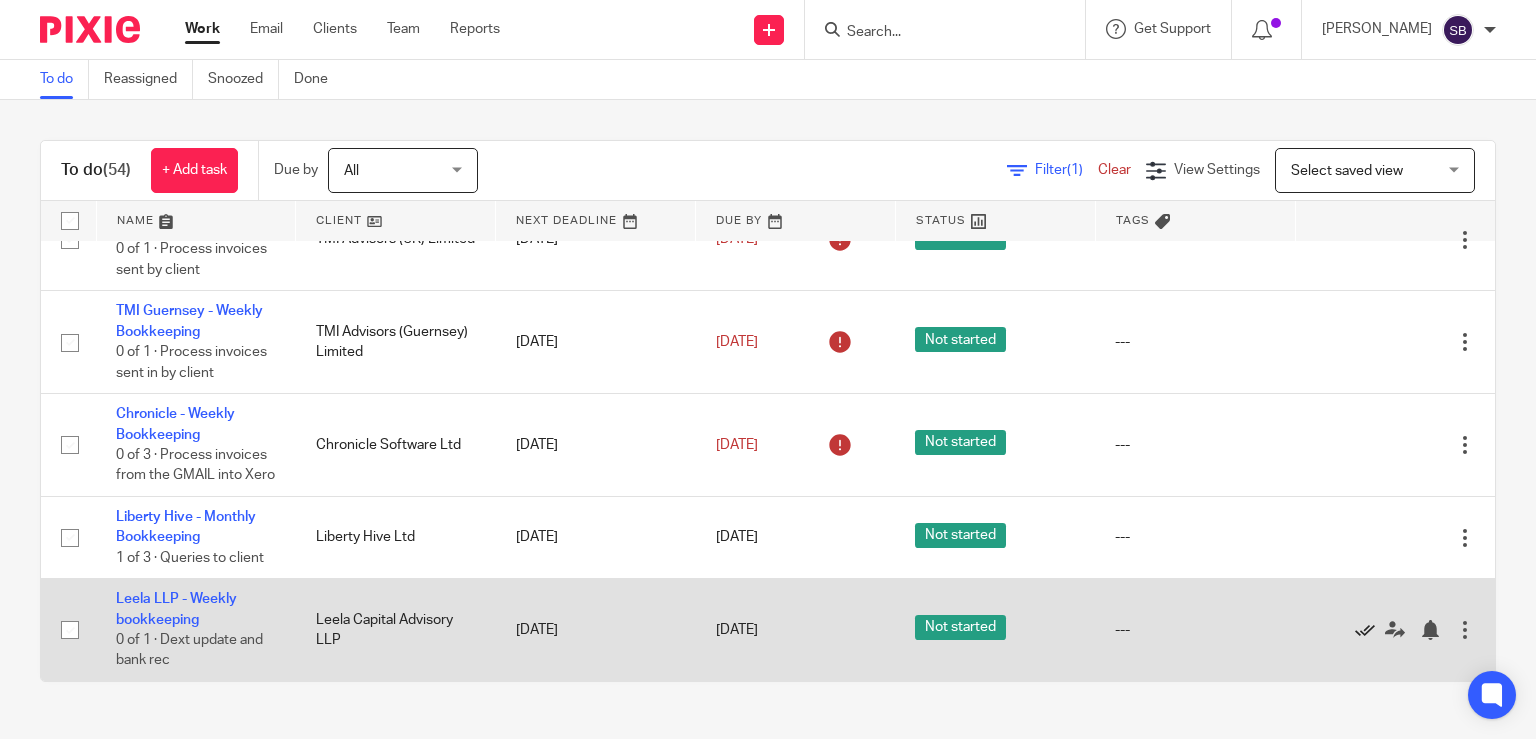 click at bounding box center (1365, 630) 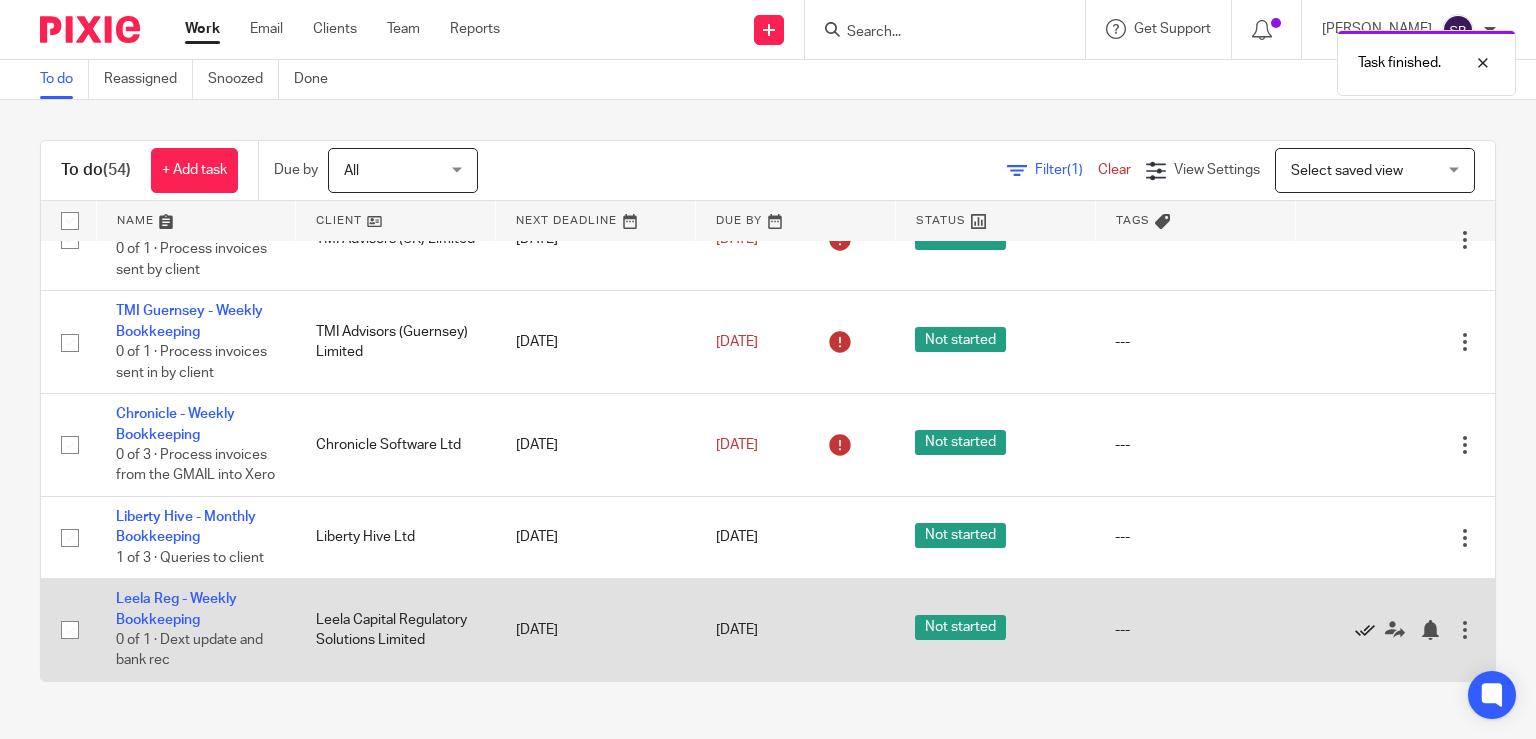 click at bounding box center [1365, 630] 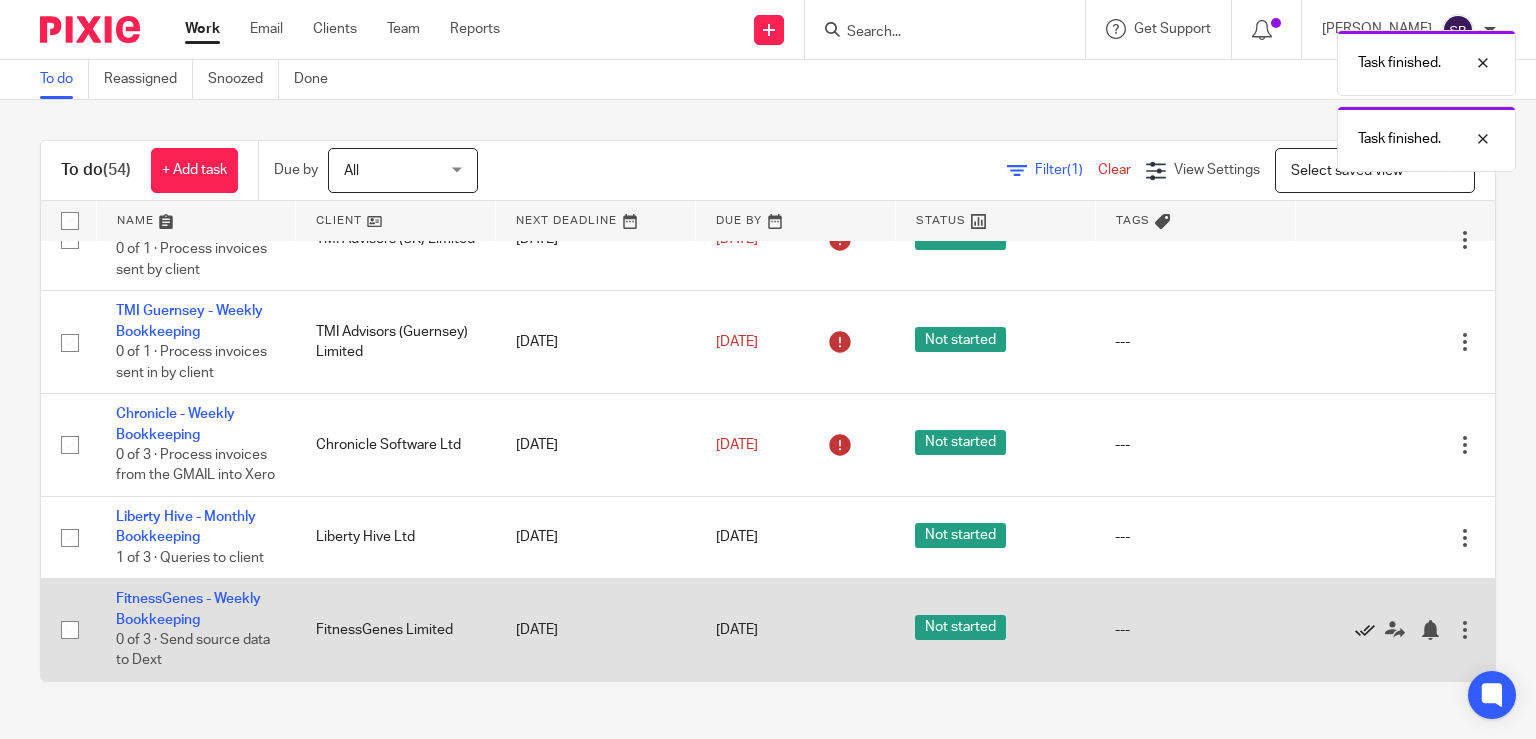 click at bounding box center [1365, 630] 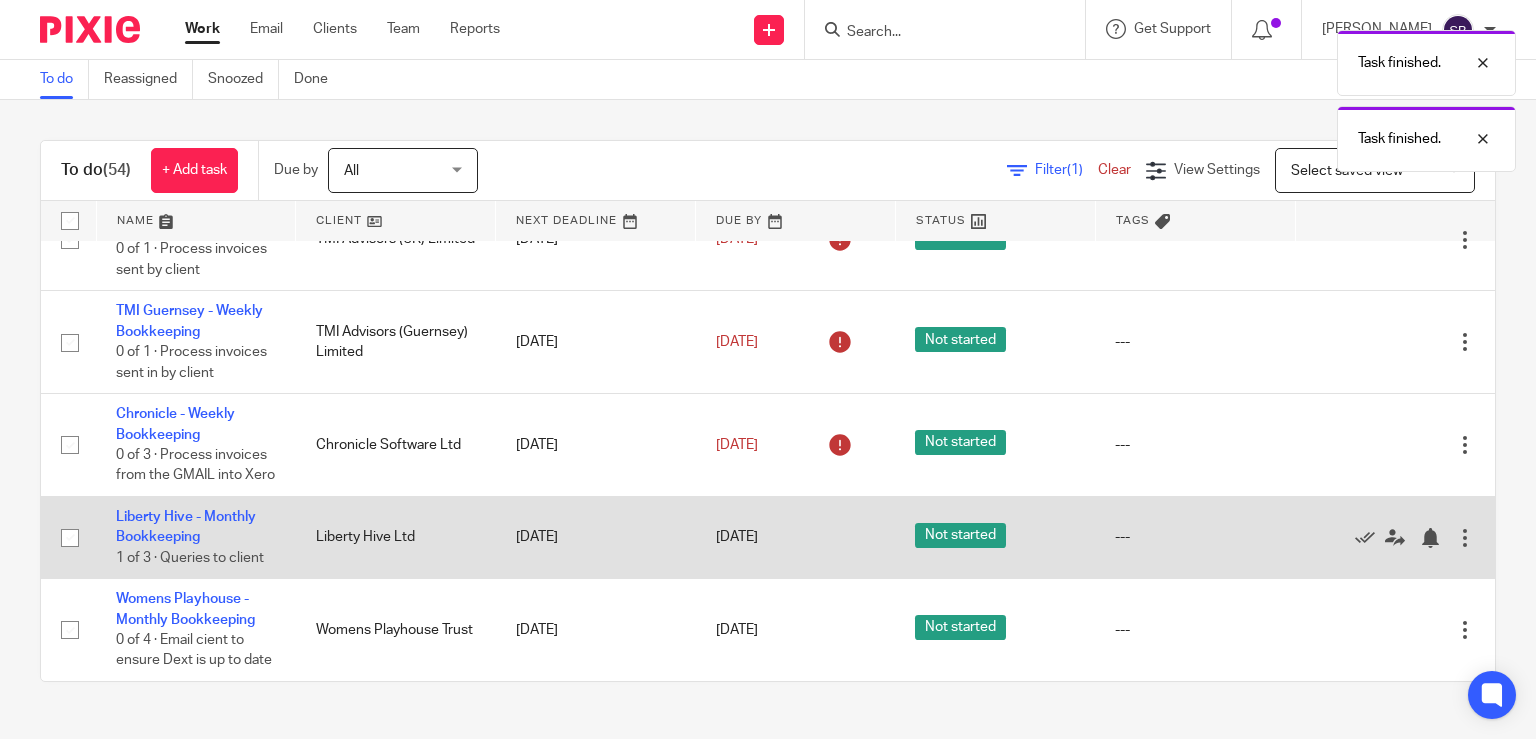 scroll, scrollTop: 1550, scrollLeft: 0, axis: vertical 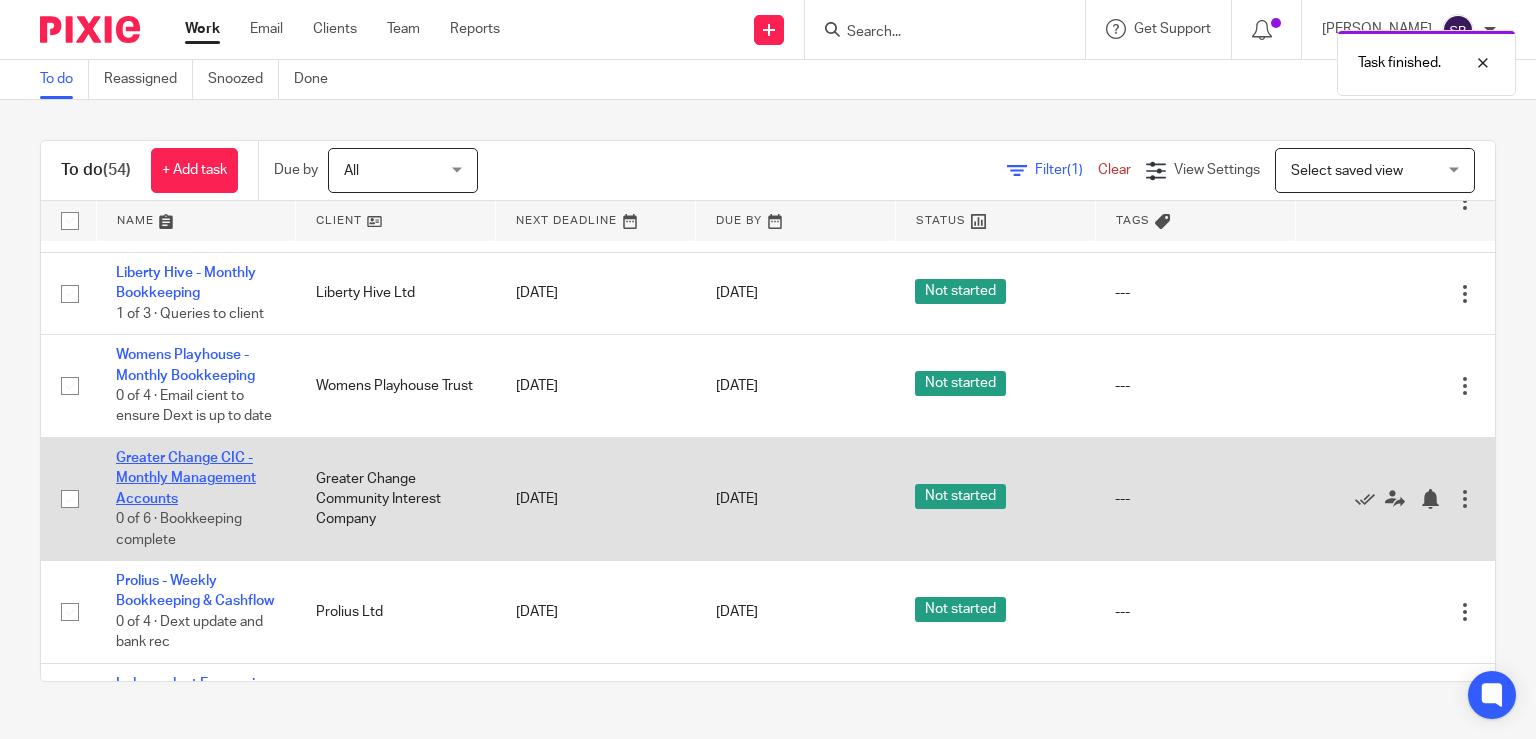 click on "Greater Change CIC - Monthly Management Accounts" at bounding box center (186, 478) 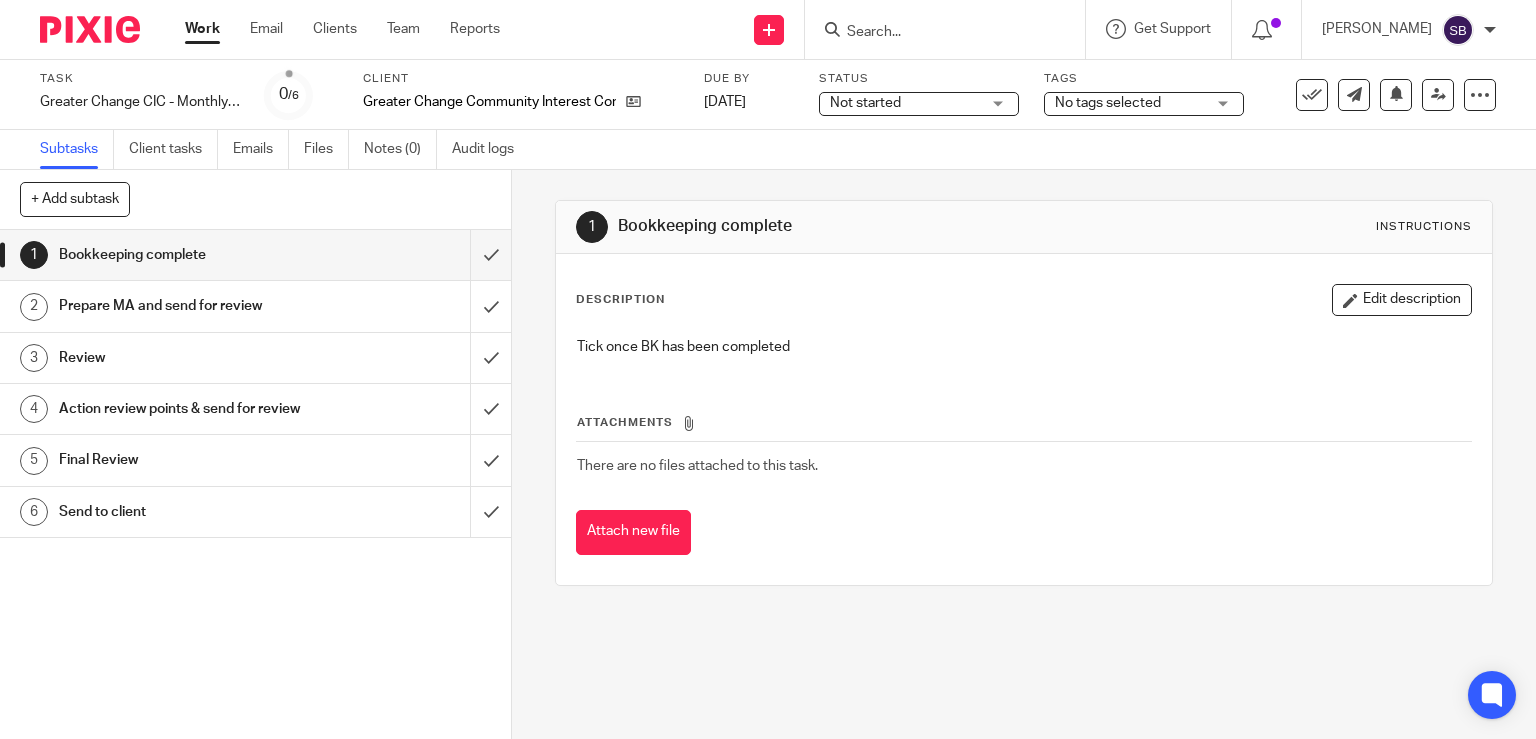 scroll, scrollTop: 0, scrollLeft: 0, axis: both 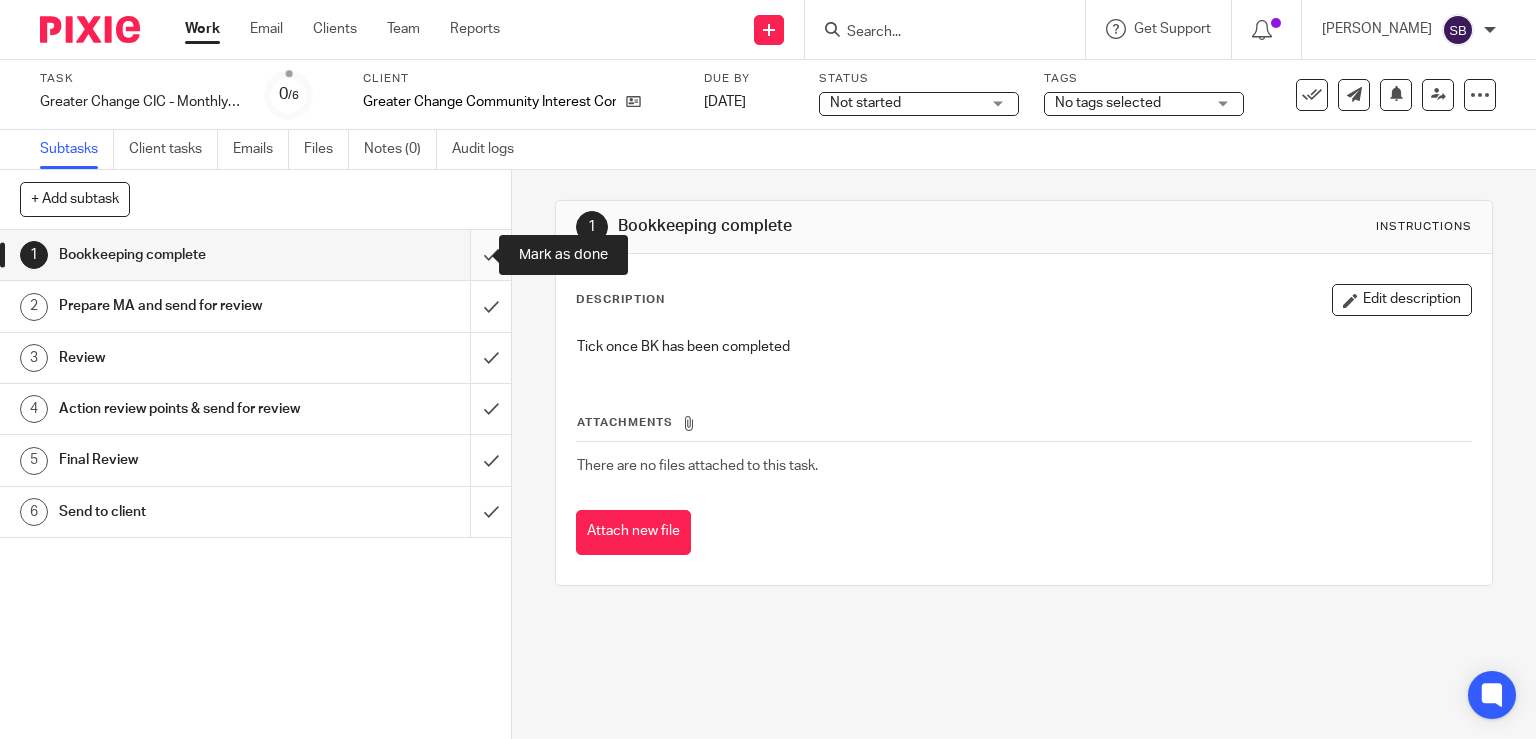 click at bounding box center [255, 255] 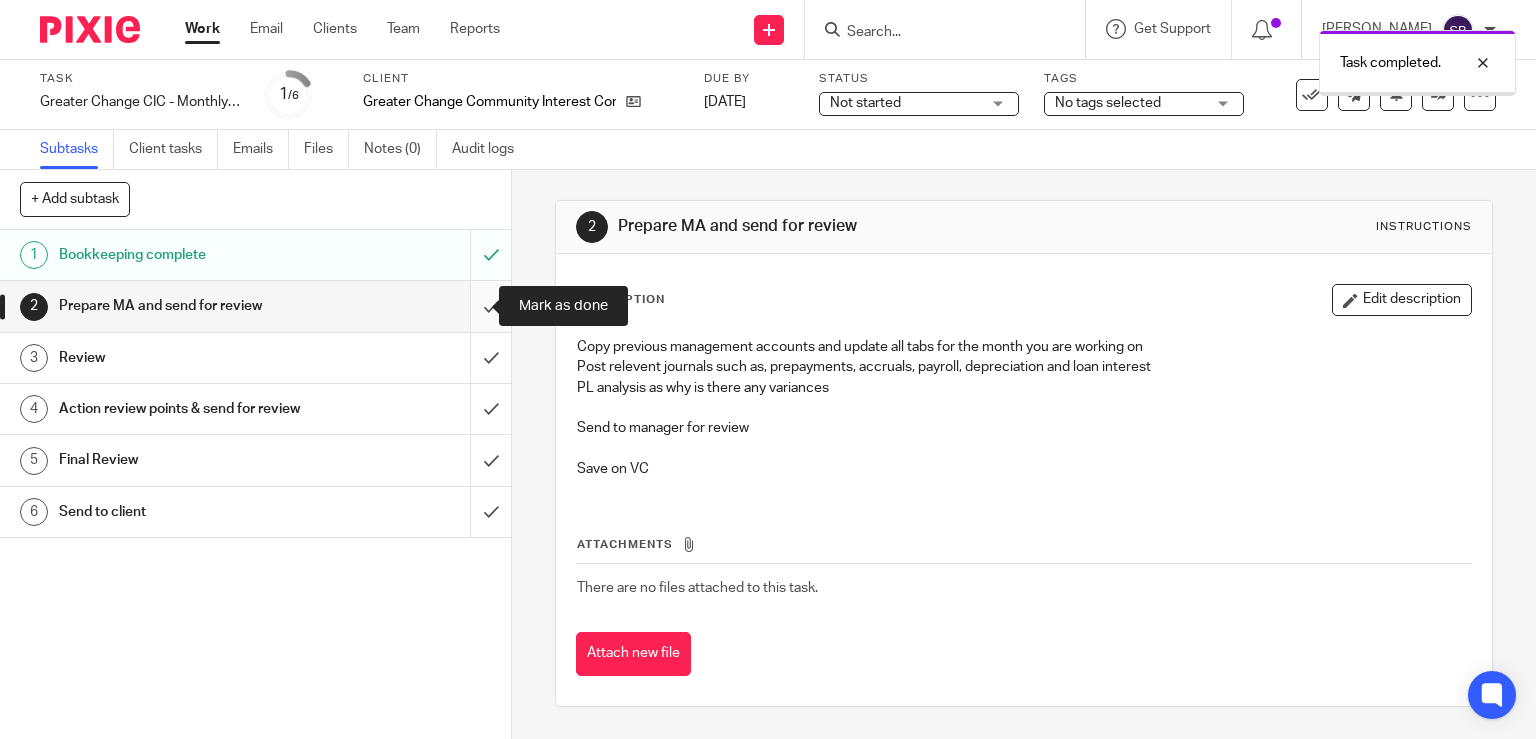 scroll, scrollTop: 0, scrollLeft: 0, axis: both 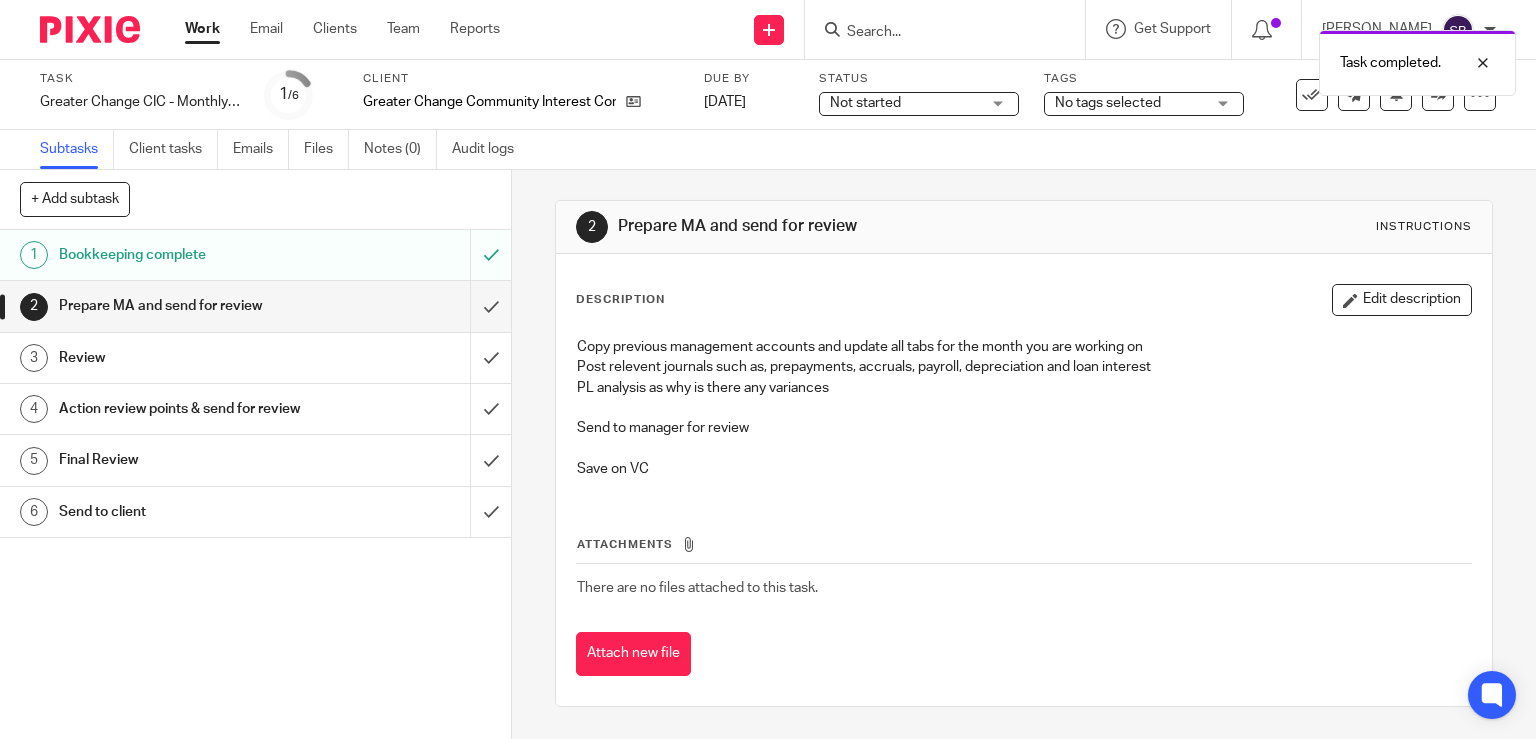 click on "Work" at bounding box center (202, 29) 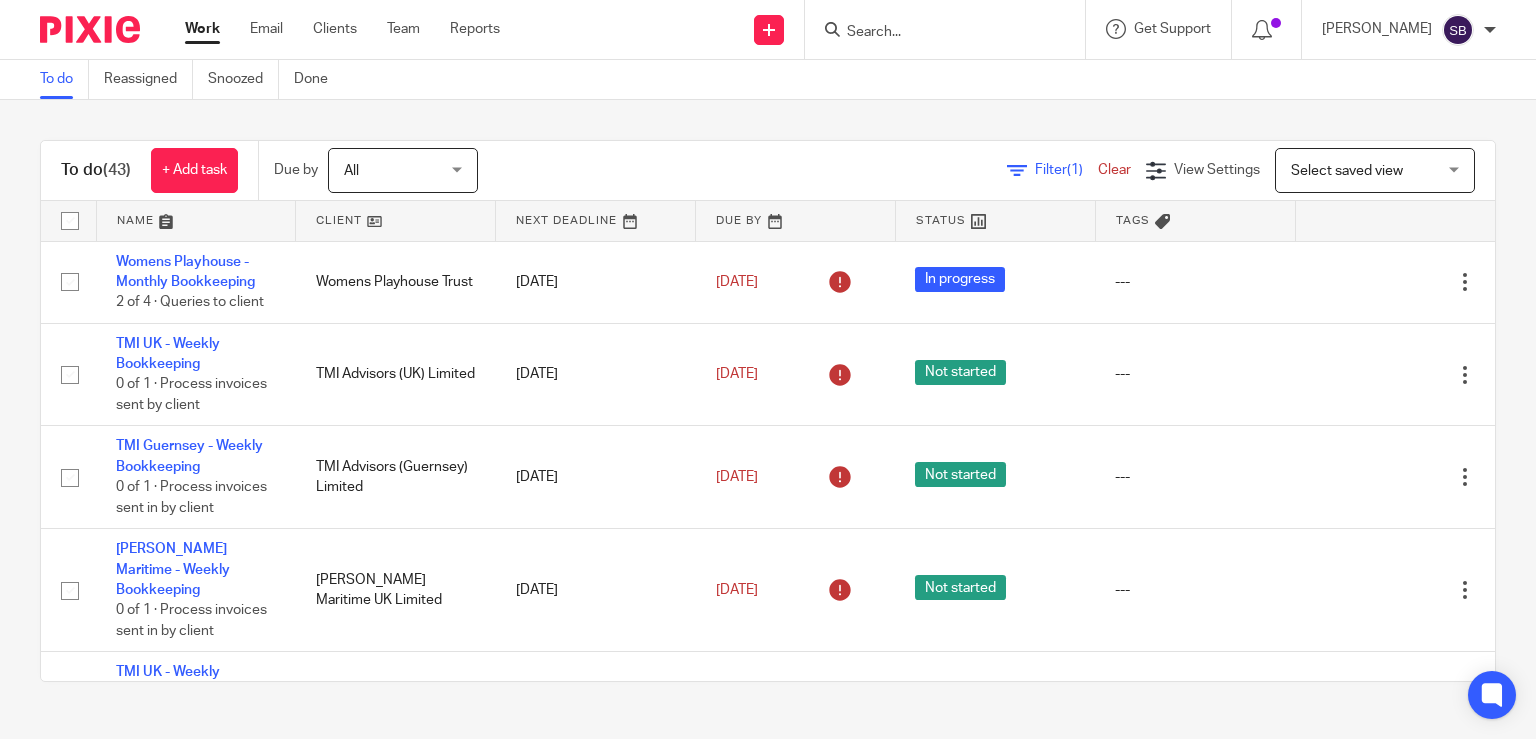 scroll, scrollTop: 0, scrollLeft: 0, axis: both 